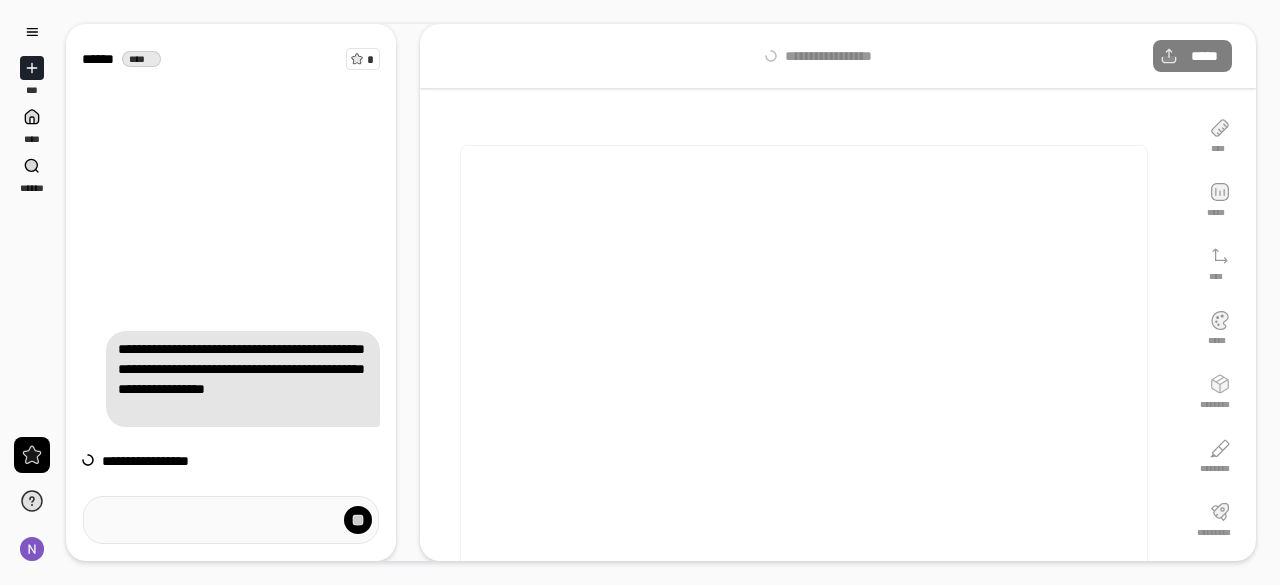 scroll, scrollTop: 0, scrollLeft: 0, axis: both 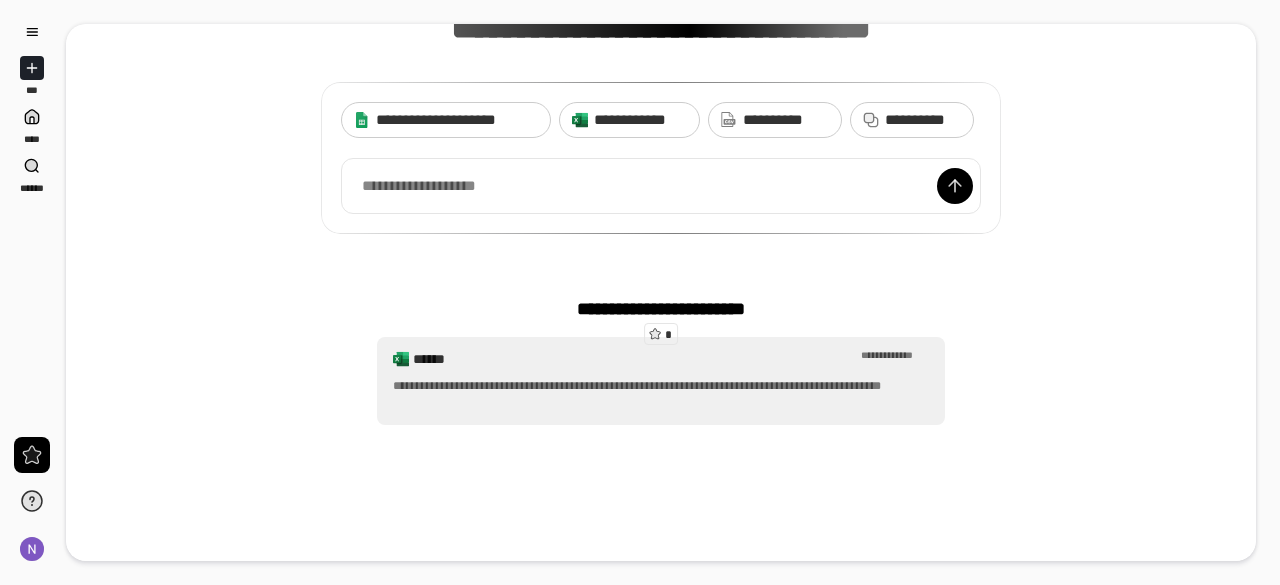 click on "**********" at bounding box center [661, 381] 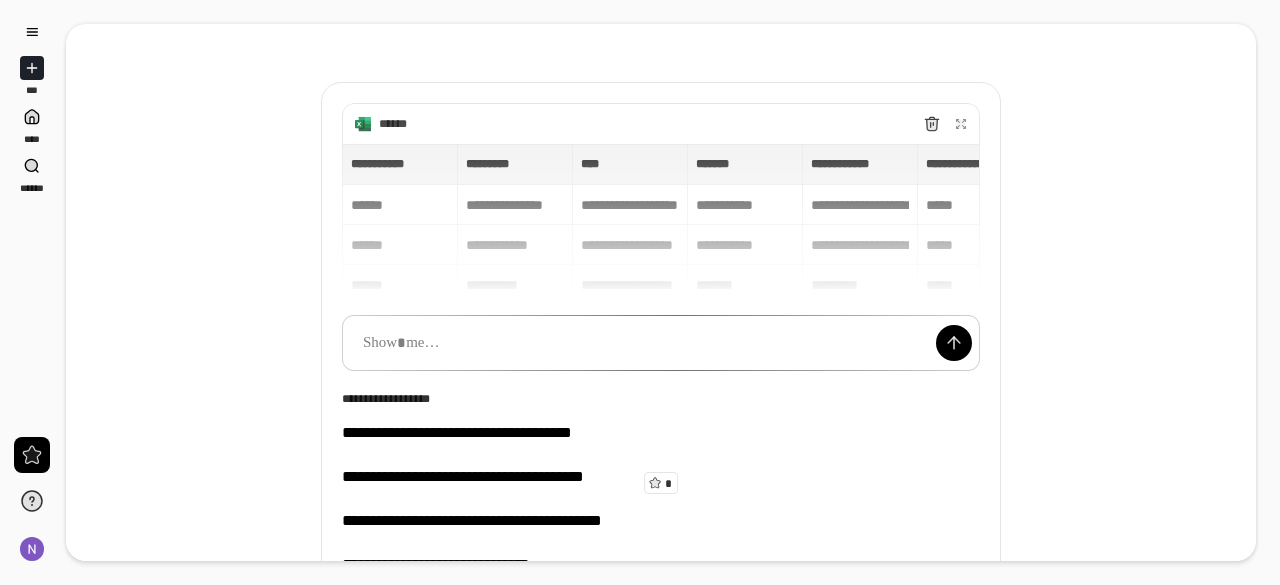 scroll, scrollTop: 151, scrollLeft: 0, axis: vertical 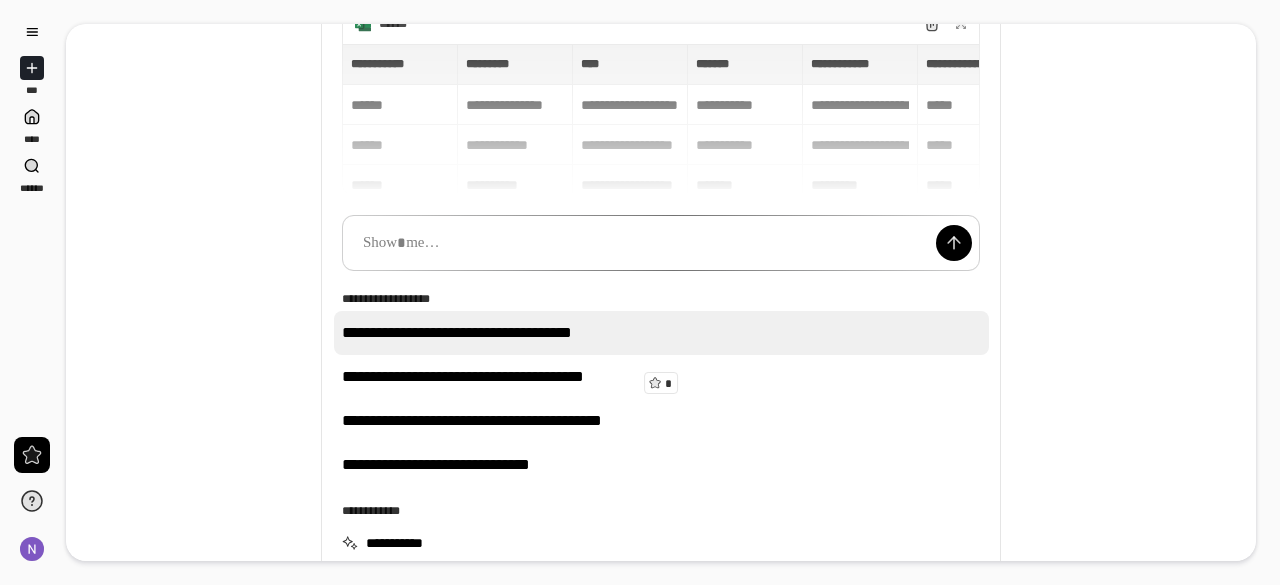 click on "**********" at bounding box center [661, 333] 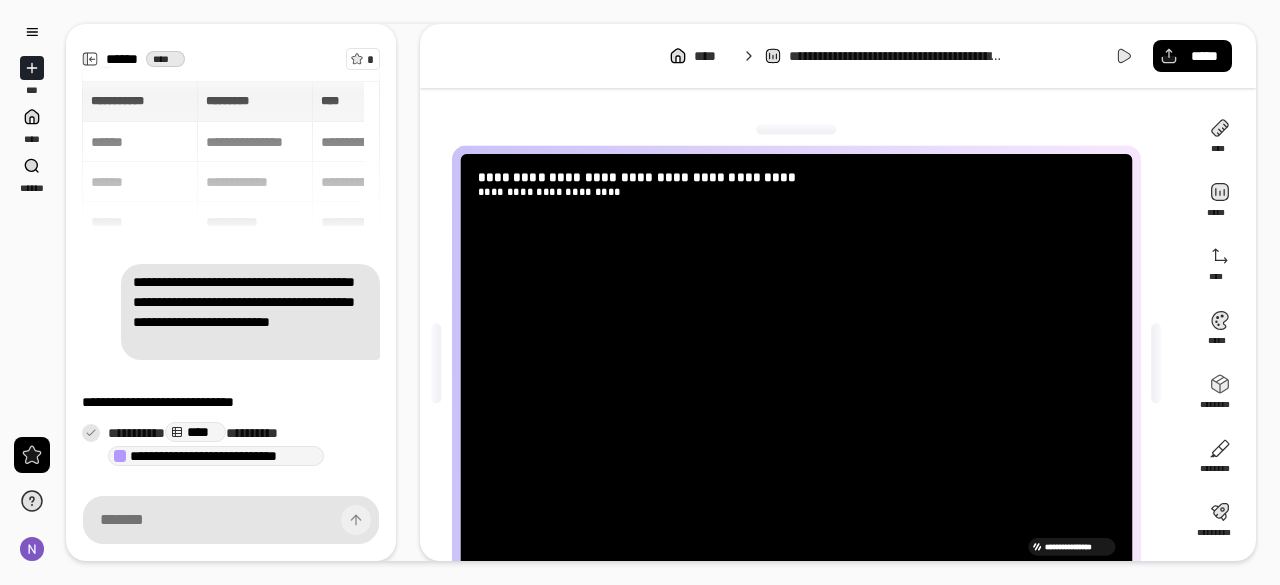 scroll, scrollTop: 126, scrollLeft: 0, axis: vertical 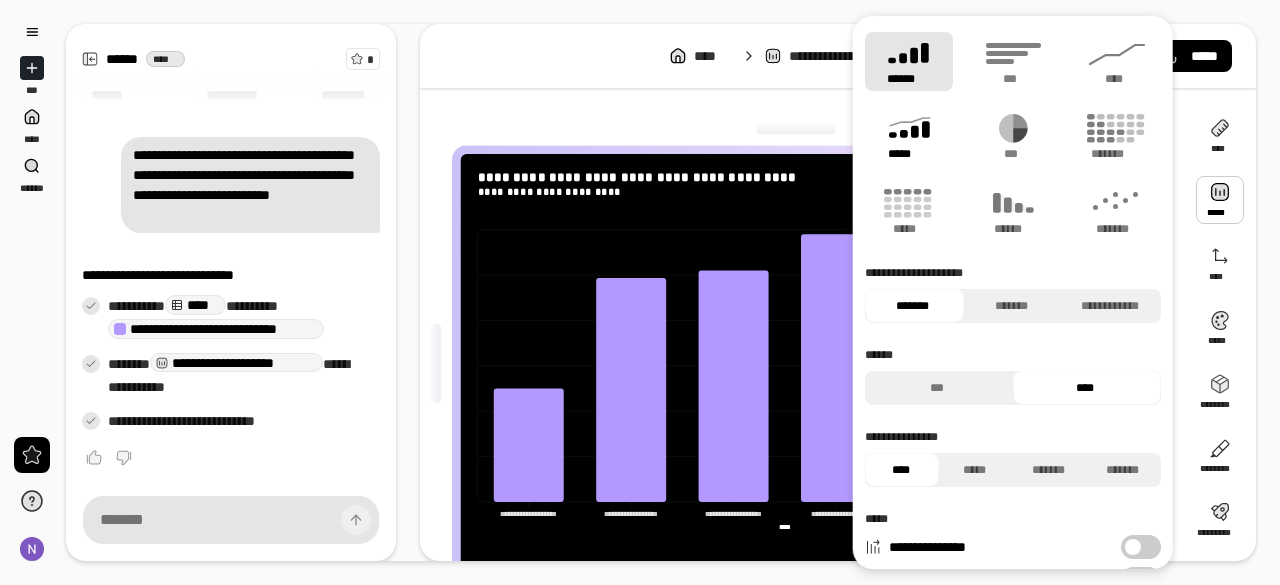 click 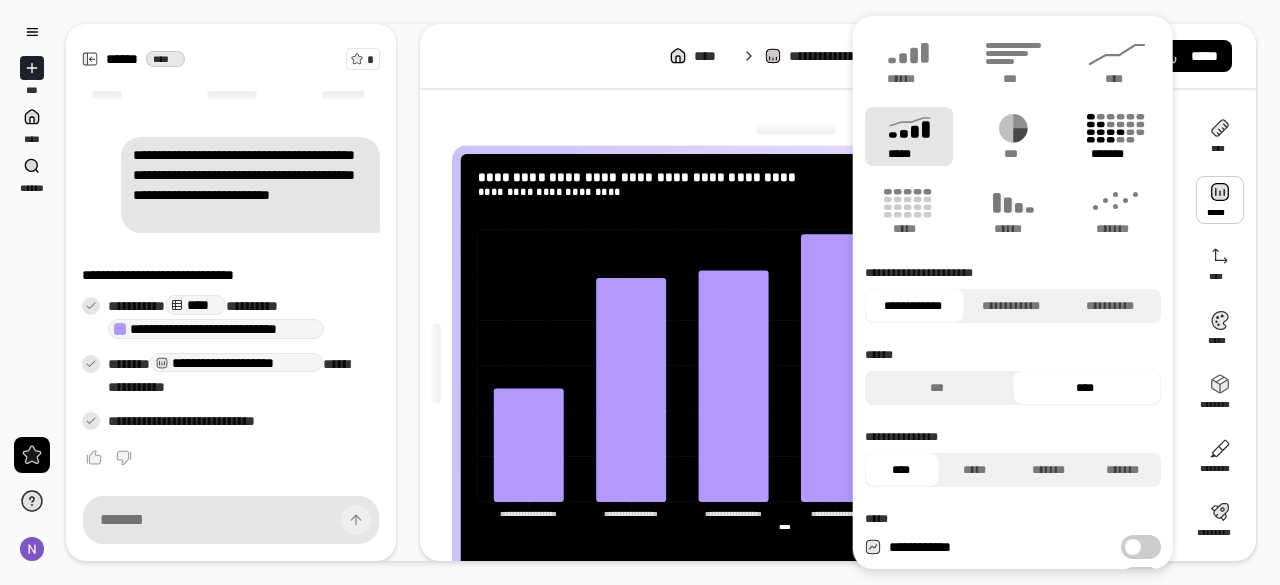 click 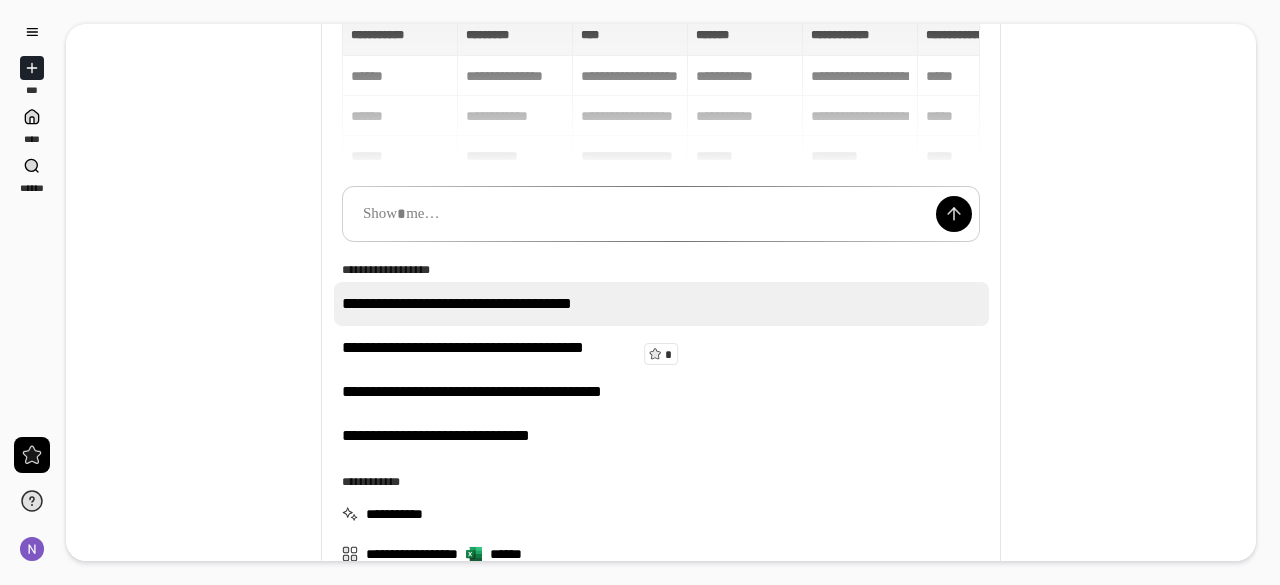 scroll, scrollTop: 172, scrollLeft: 0, axis: vertical 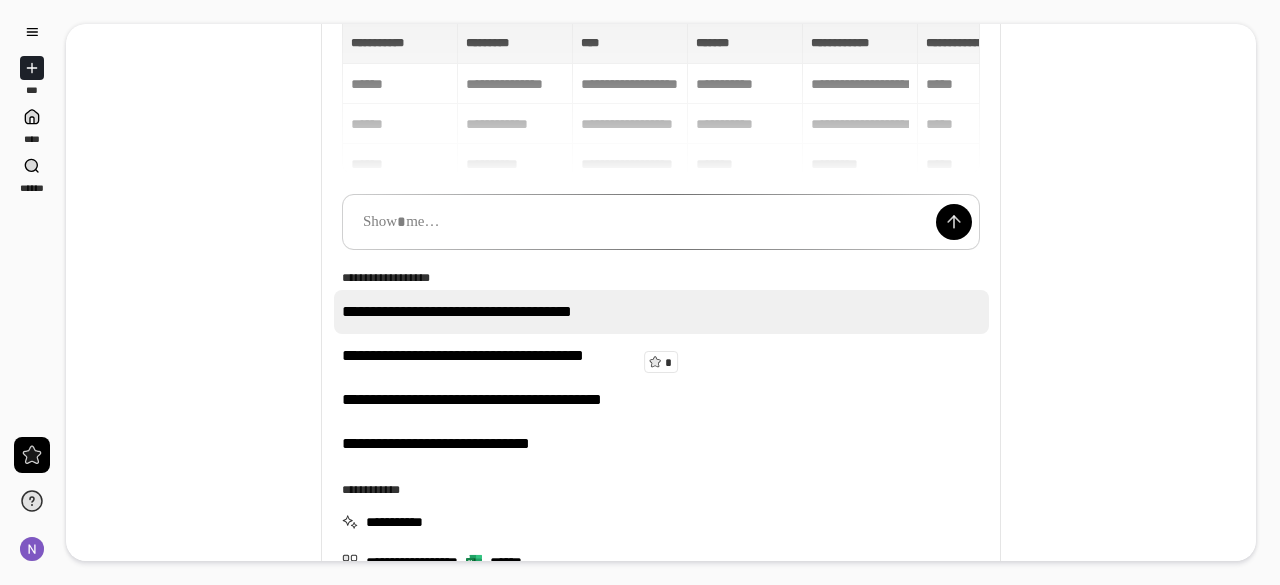 click on "**********" at bounding box center [661, 312] 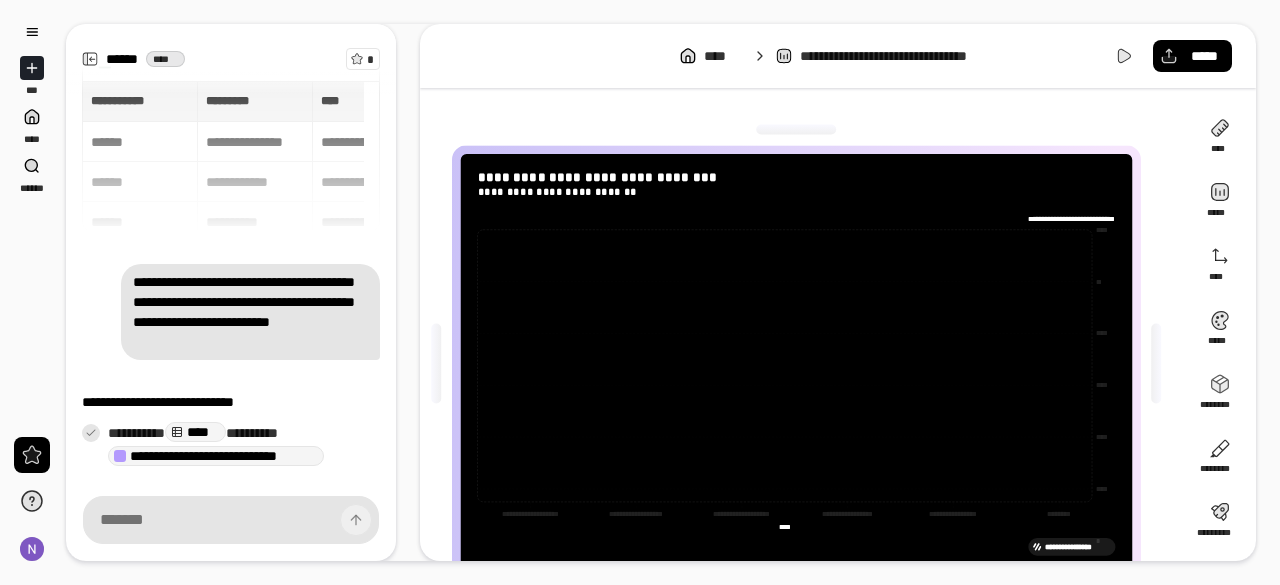 scroll, scrollTop: 126, scrollLeft: 0, axis: vertical 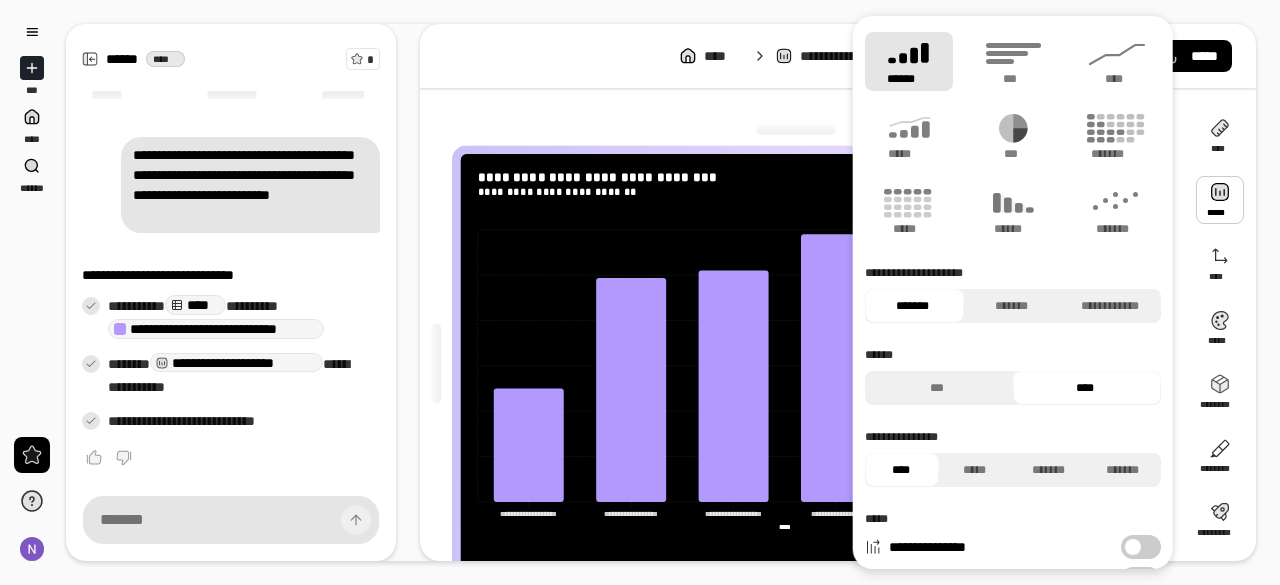 click at bounding box center (1220, 200) 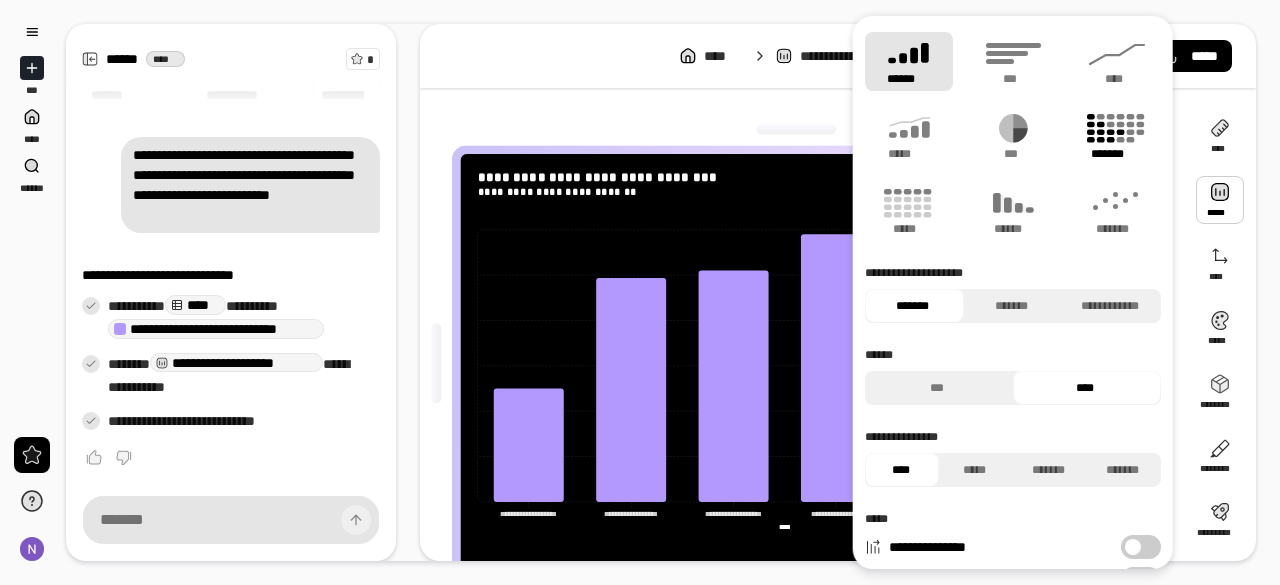 click 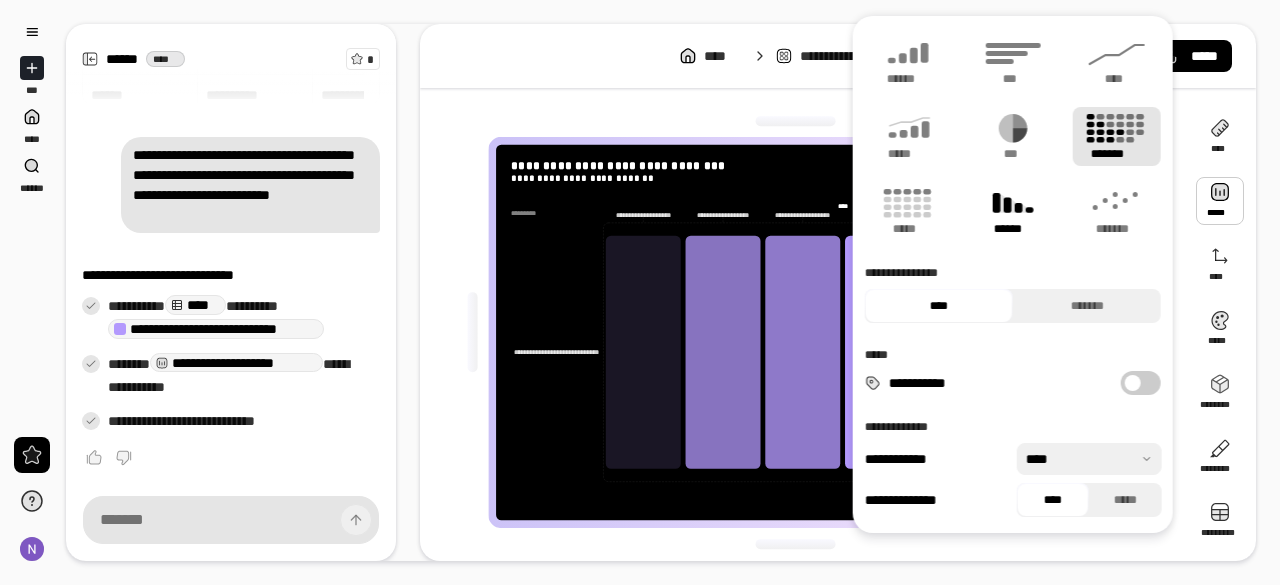 click on "******" at bounding box center (1013, 229) 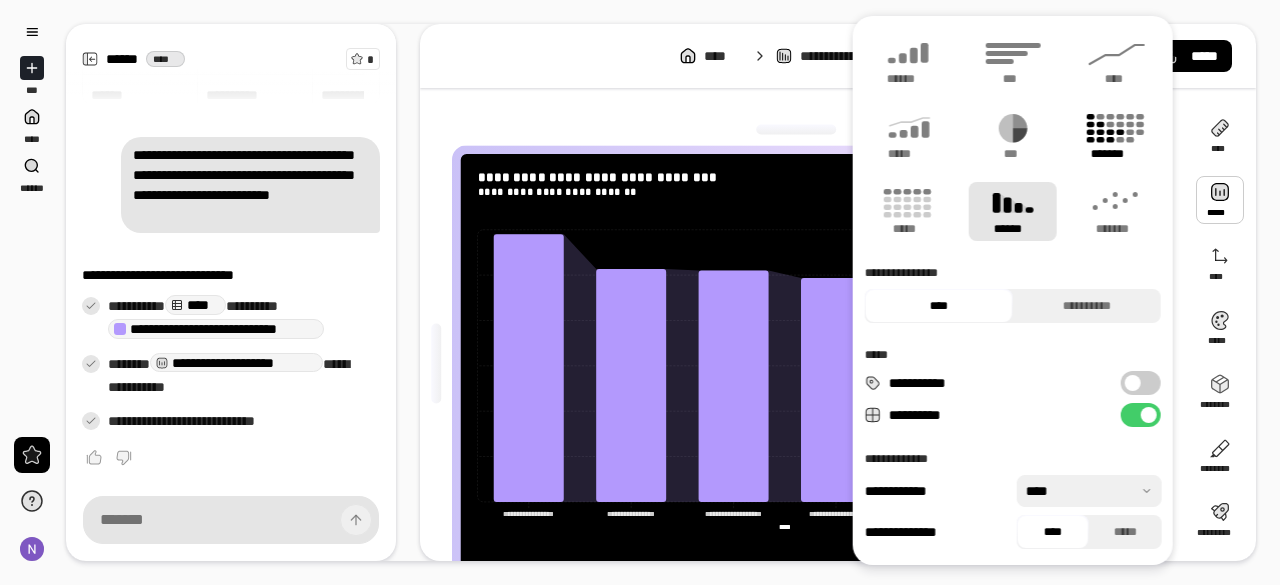 click on "*******" at bounding box center [1117, 154] 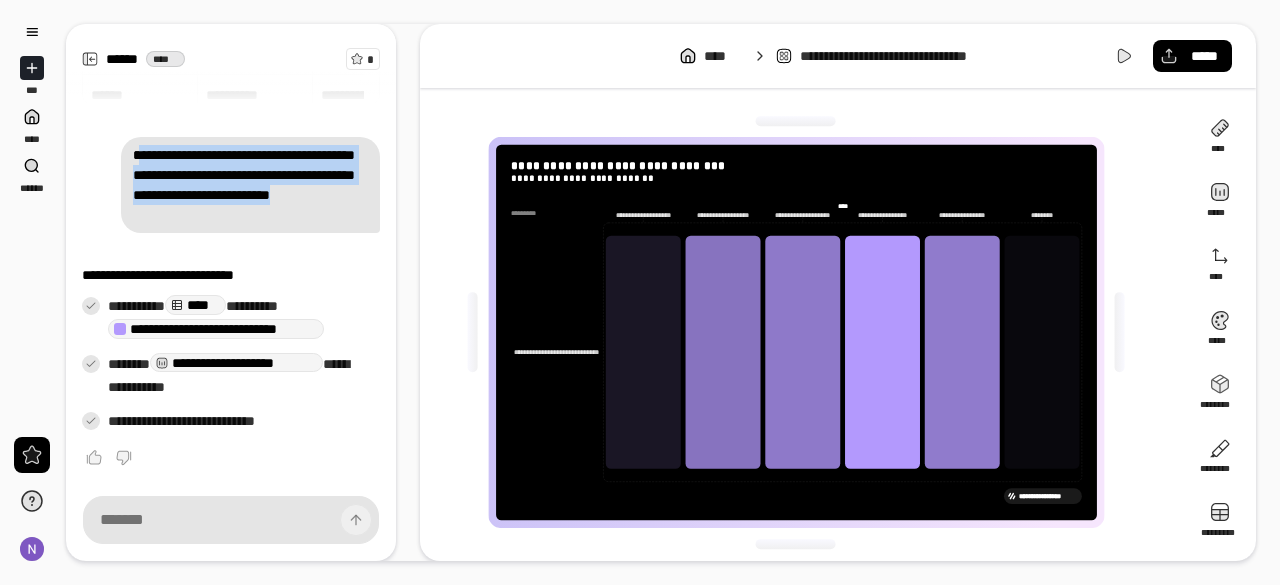 drag, startPoint x: 127, startPoint y: 153, endPoint x: 317, endPoint y: 229, distance: 204.63626 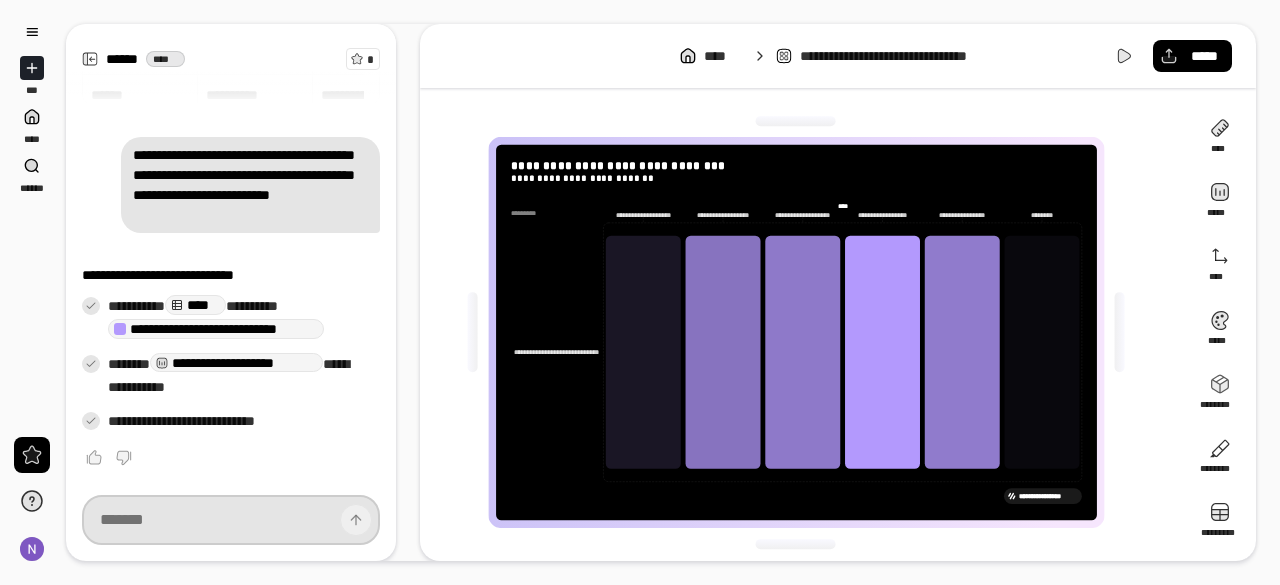 click at bounding box center [231, 520] 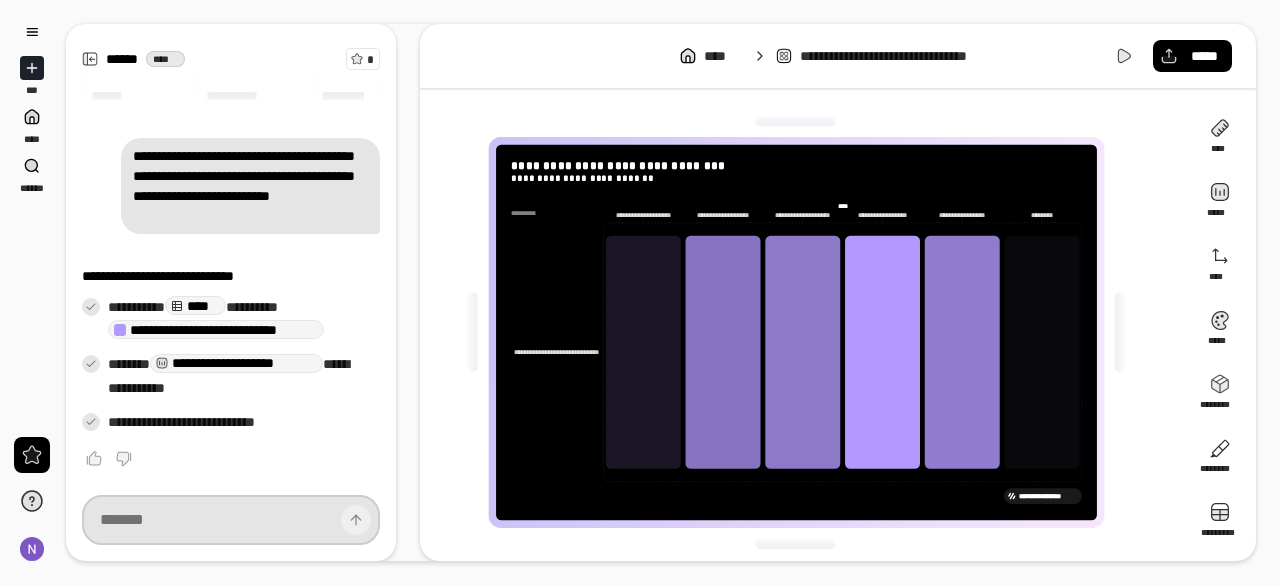 click at bounding box center (231, 520) 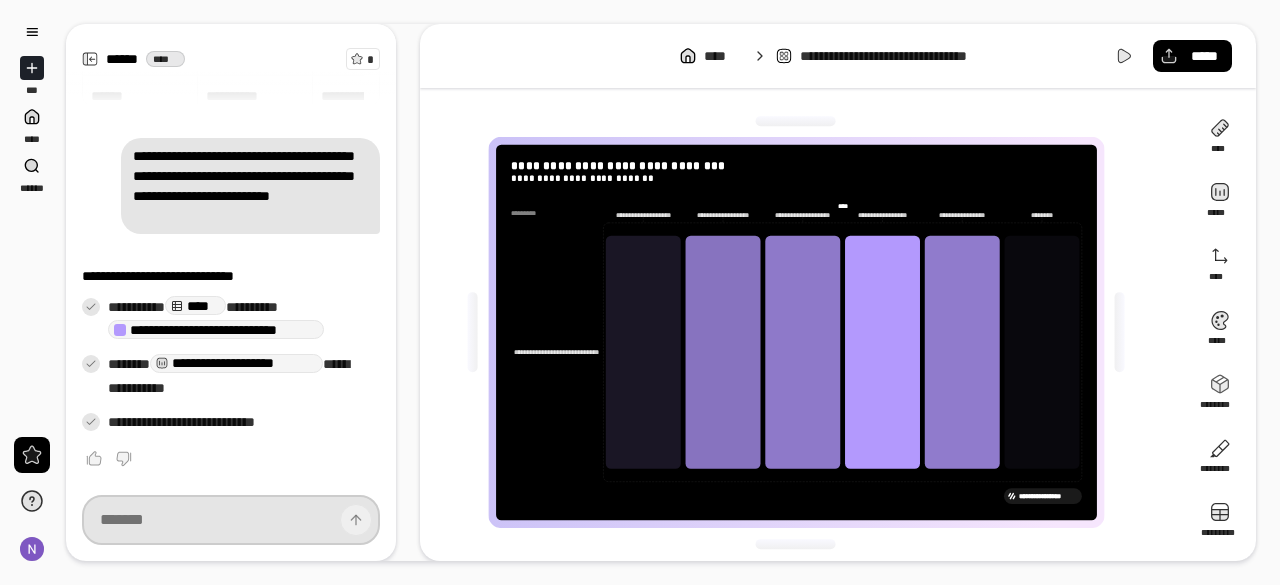paste on "**********" 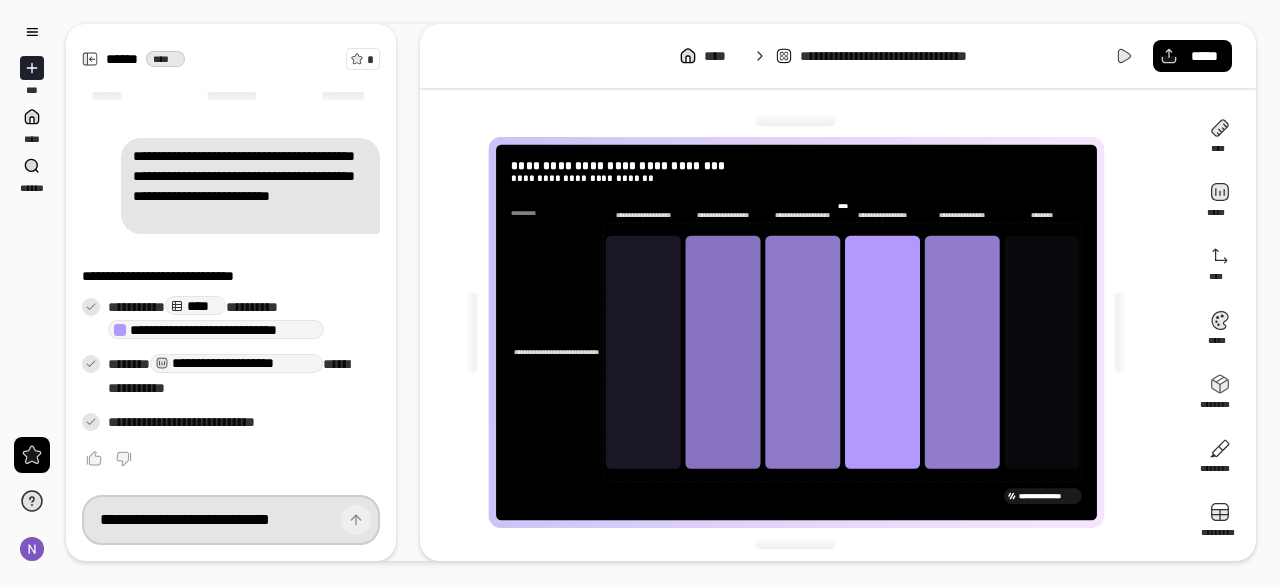 scroll, scrollTop: 0, scrollLeft: 14, axis: horizontal 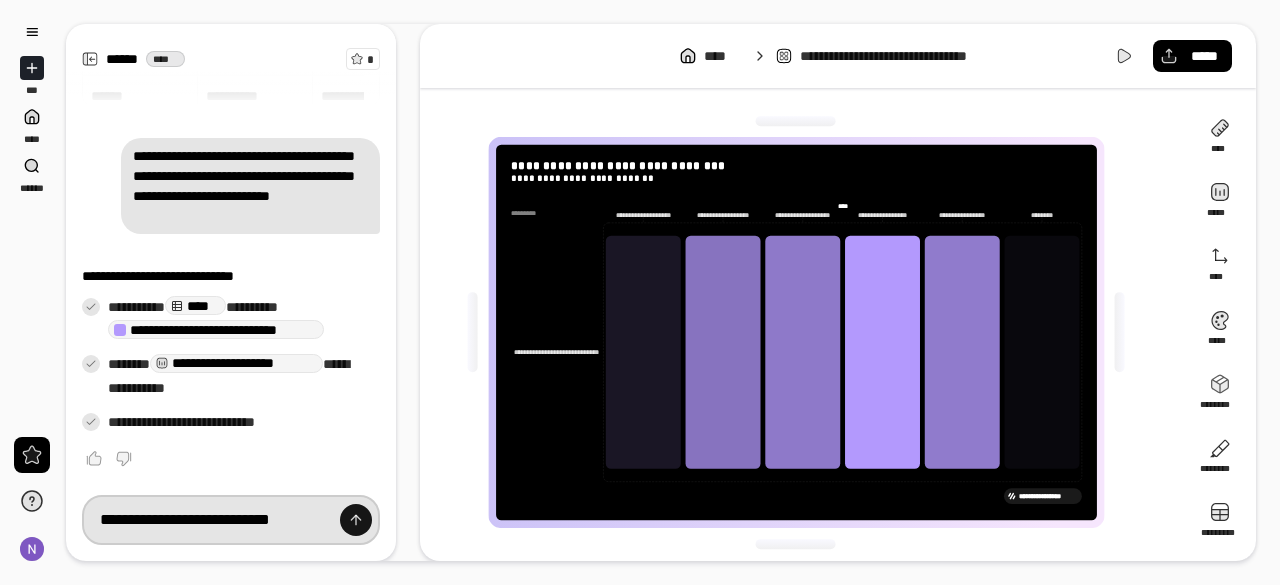 type on "**********" 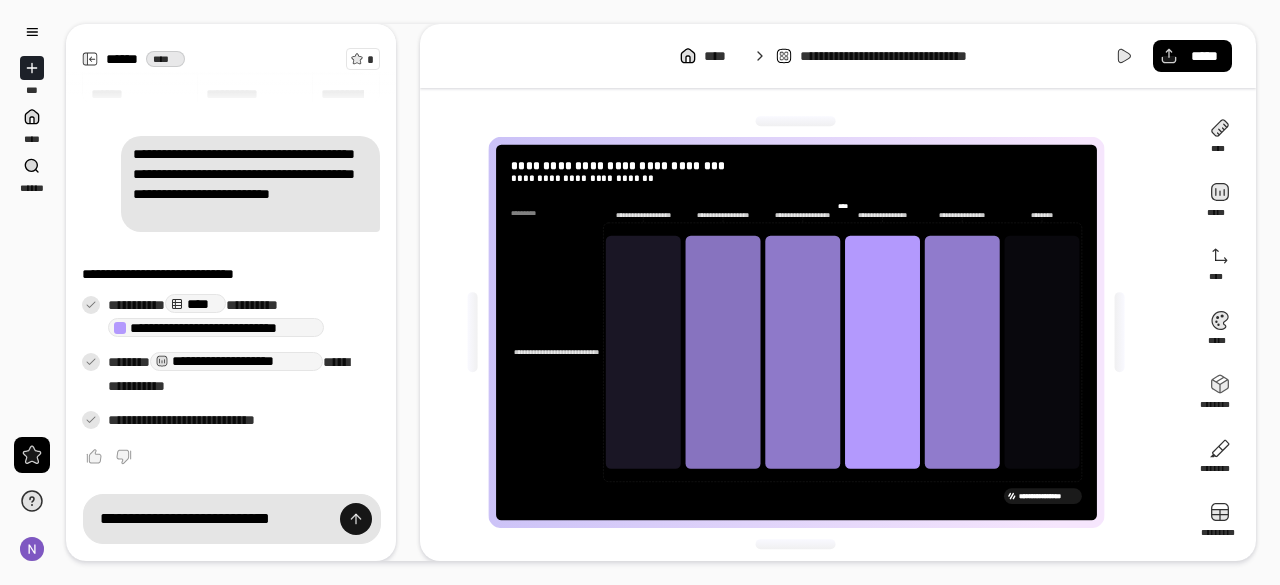 scroll, scrollTop: 0, scrollLeft: 0, axis: both 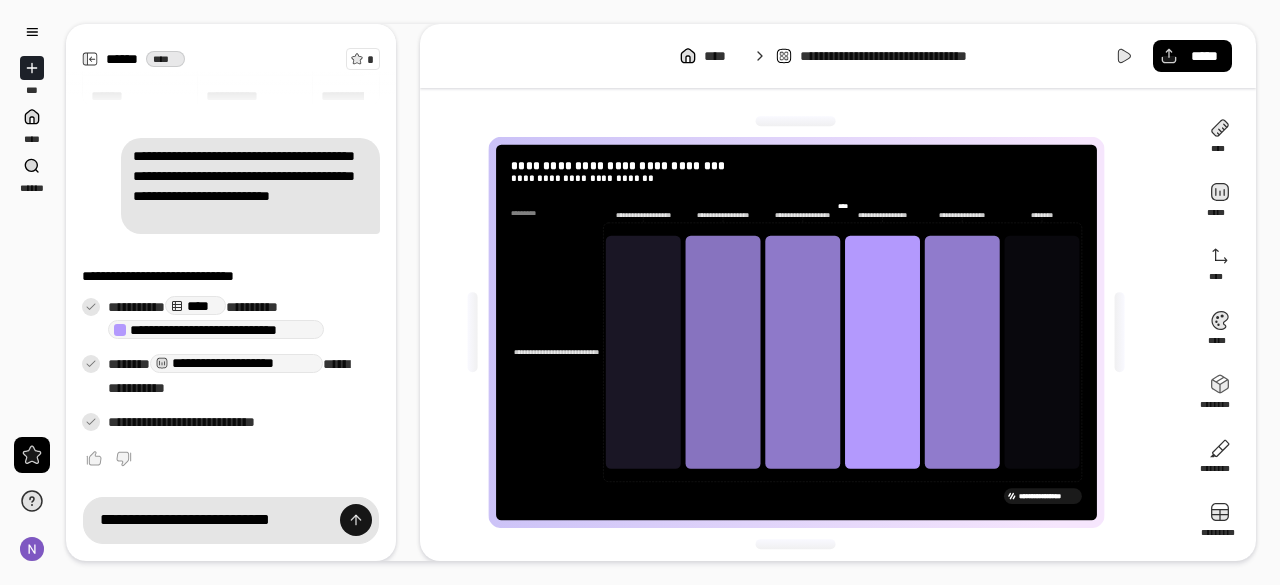 click at bounding box center (356, 520) 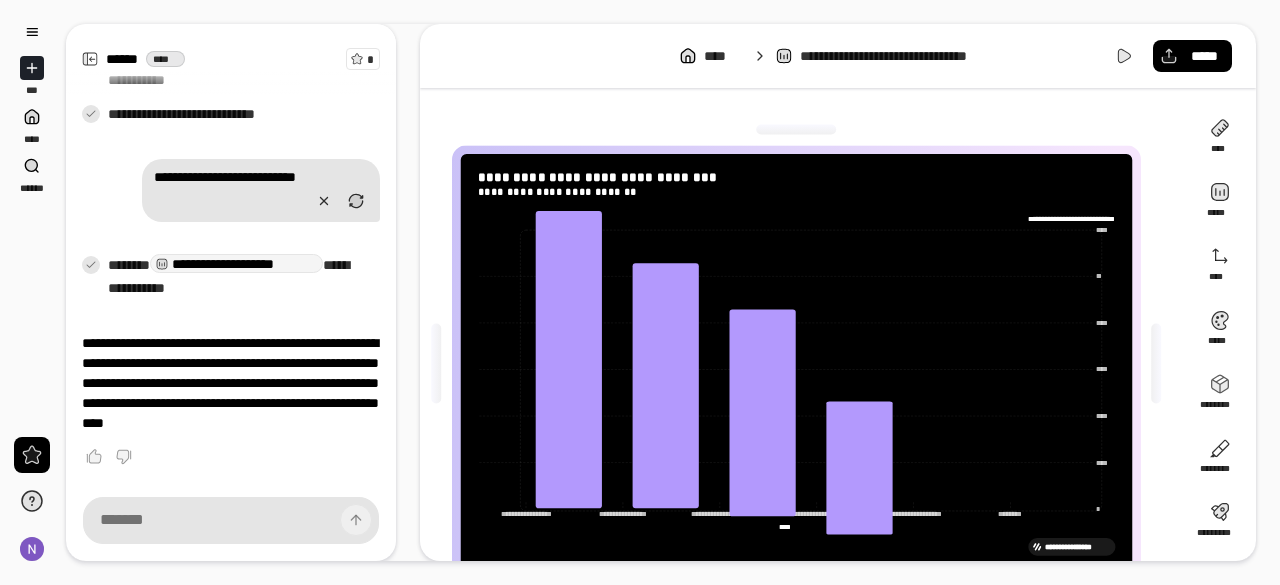 scroll, scrollTop: 452, scrollLeft: 0, axis: vertical 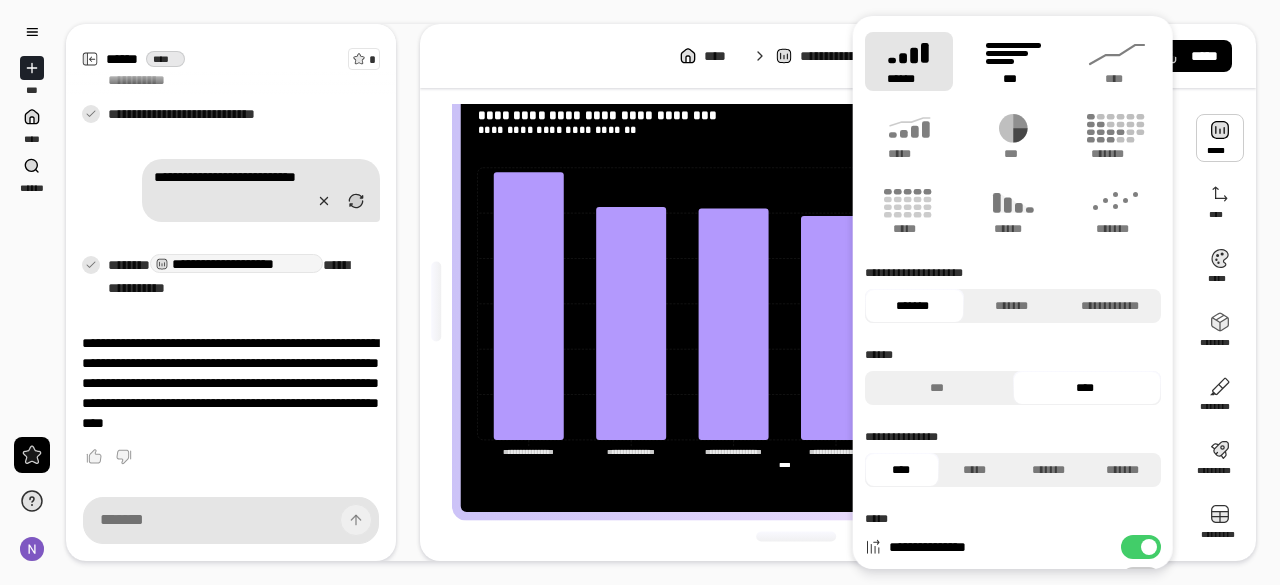 click 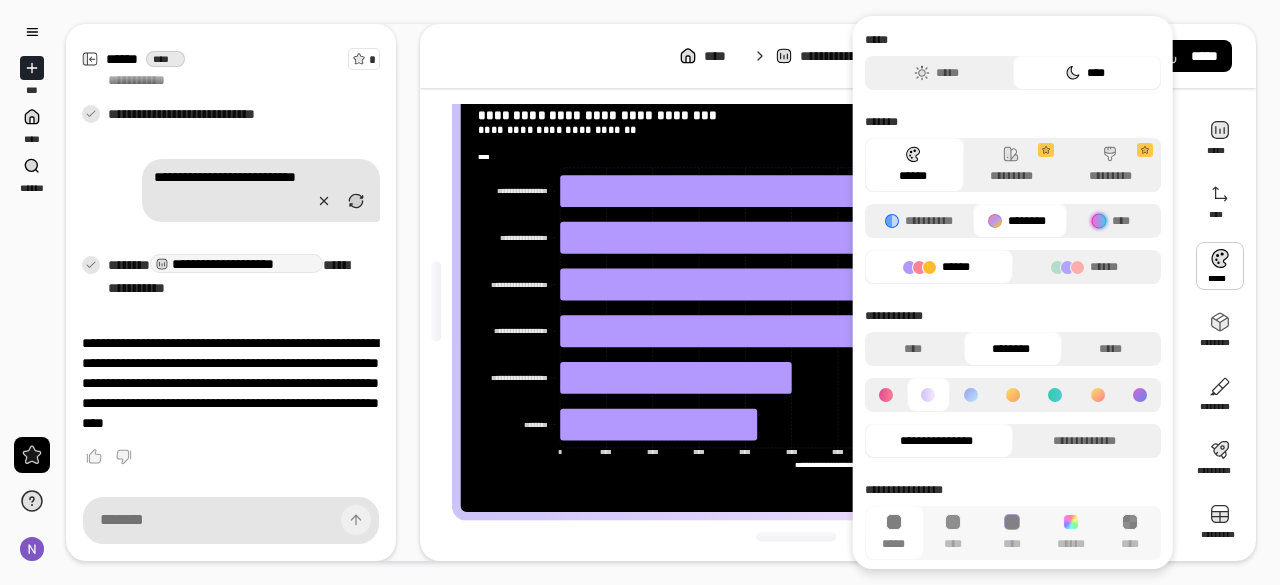 click at bounding box center [1220, 266] 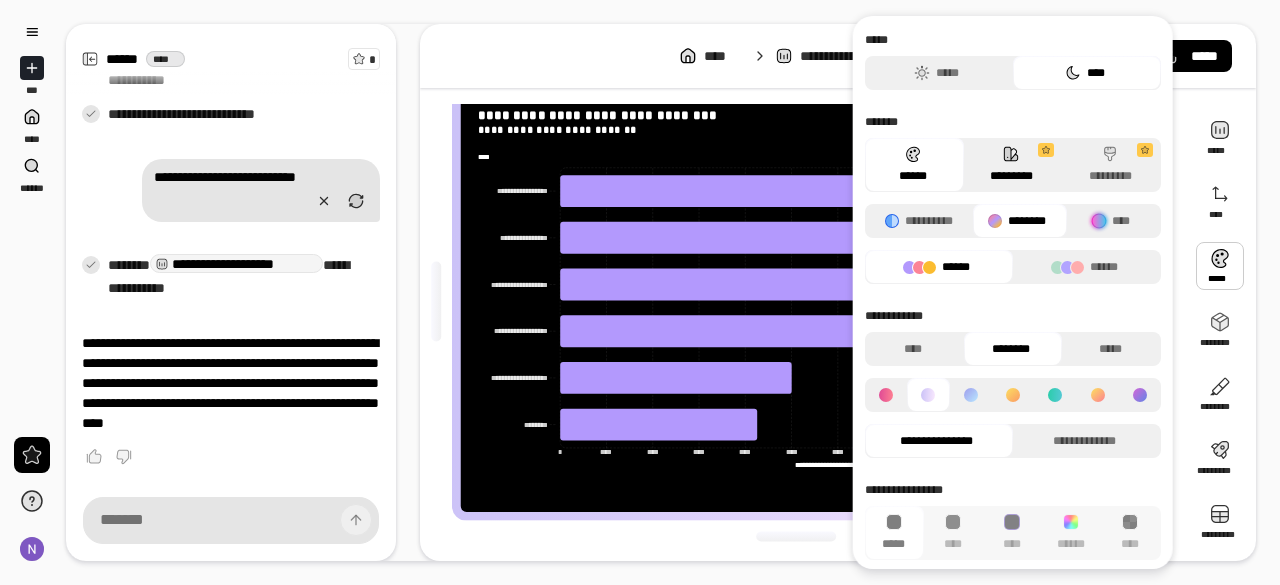 click 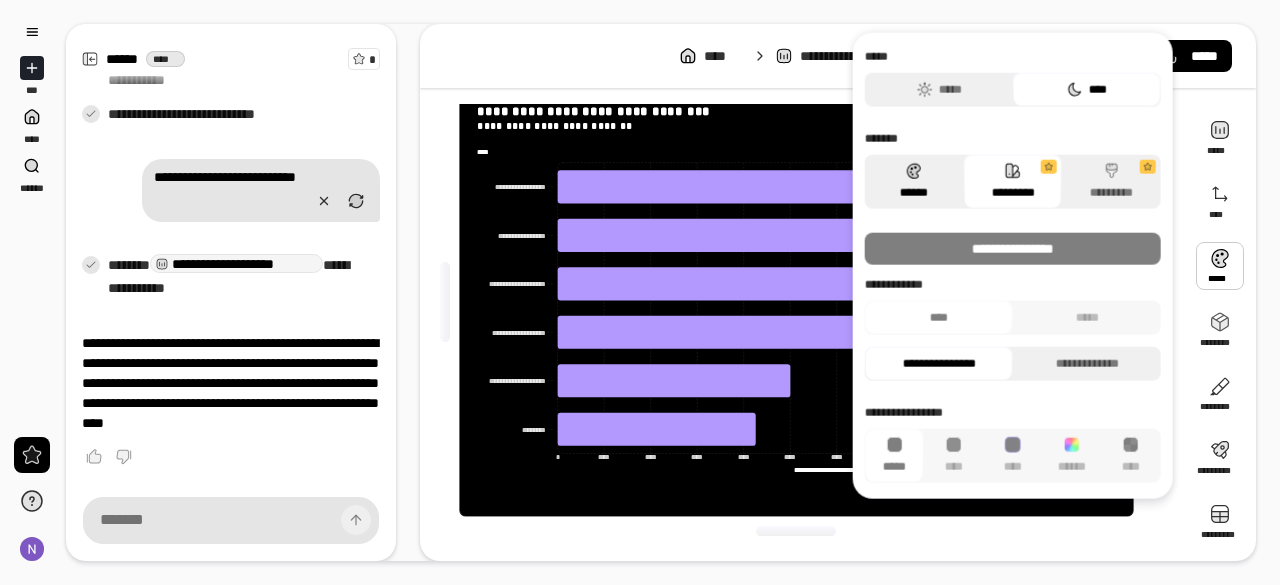 click on "******" at bounding box center [914, 182] 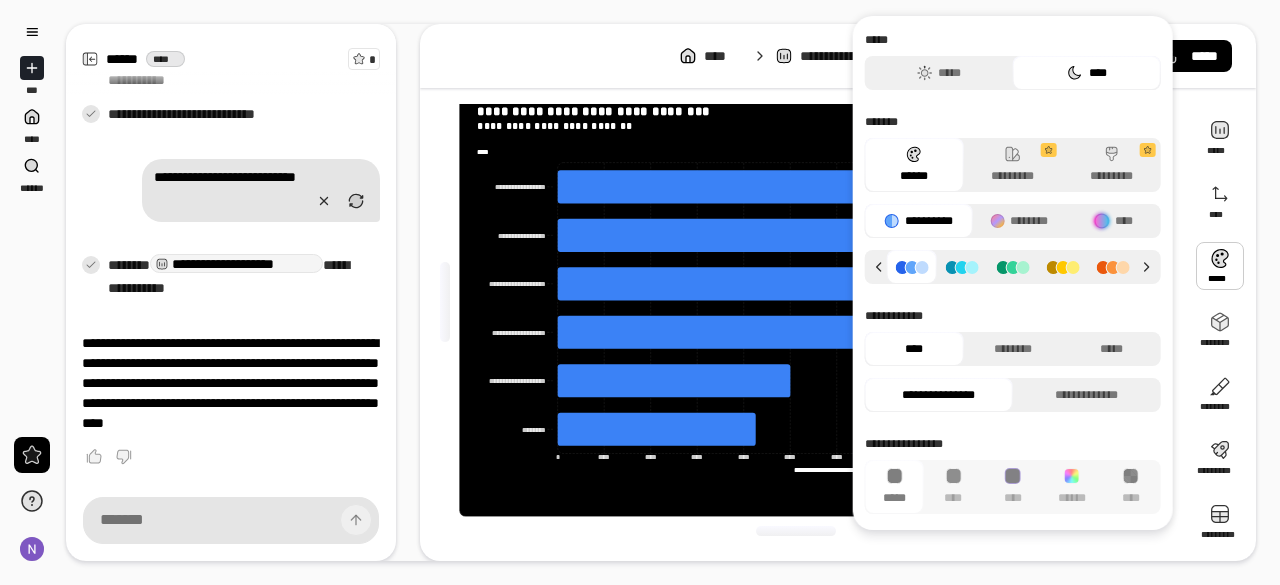 click at bounding box center (912, 267) 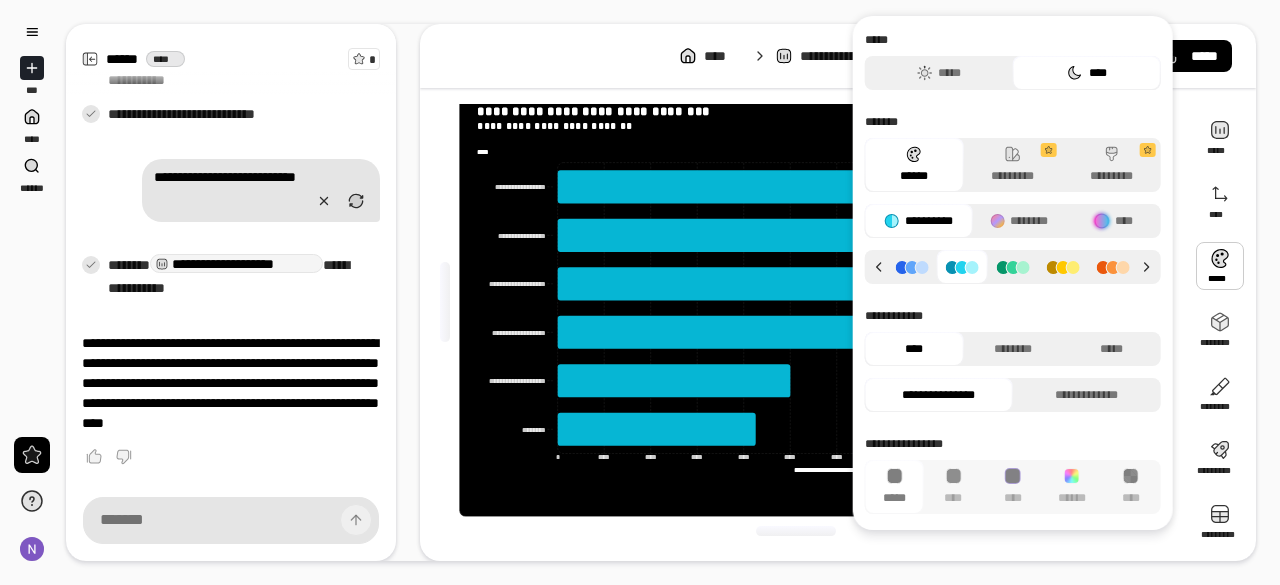 click 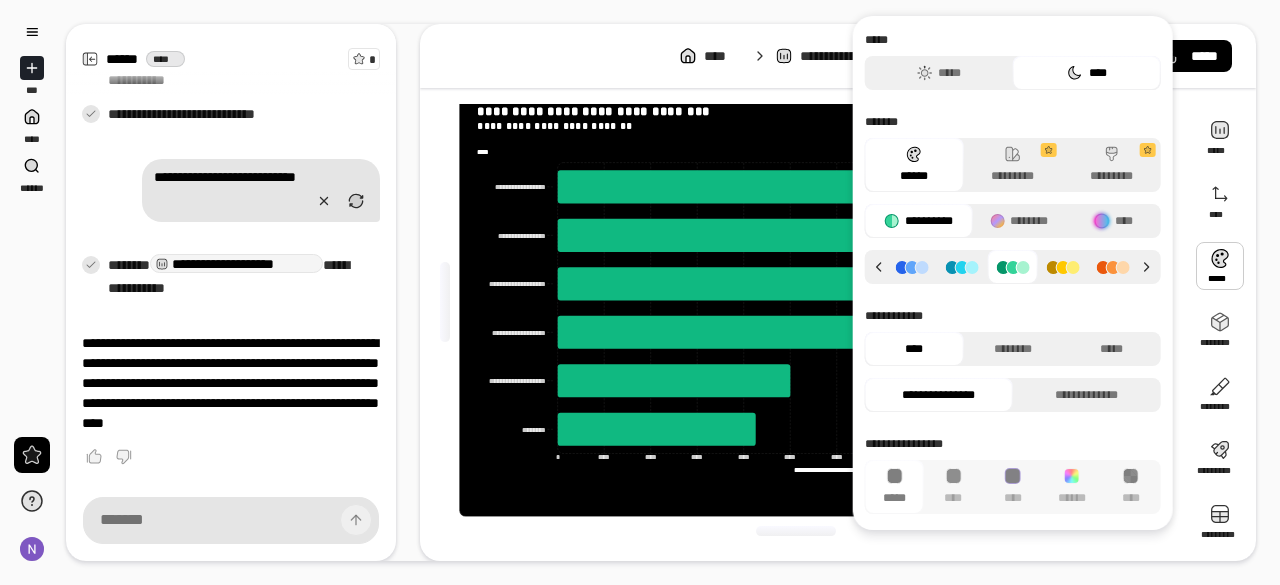 click 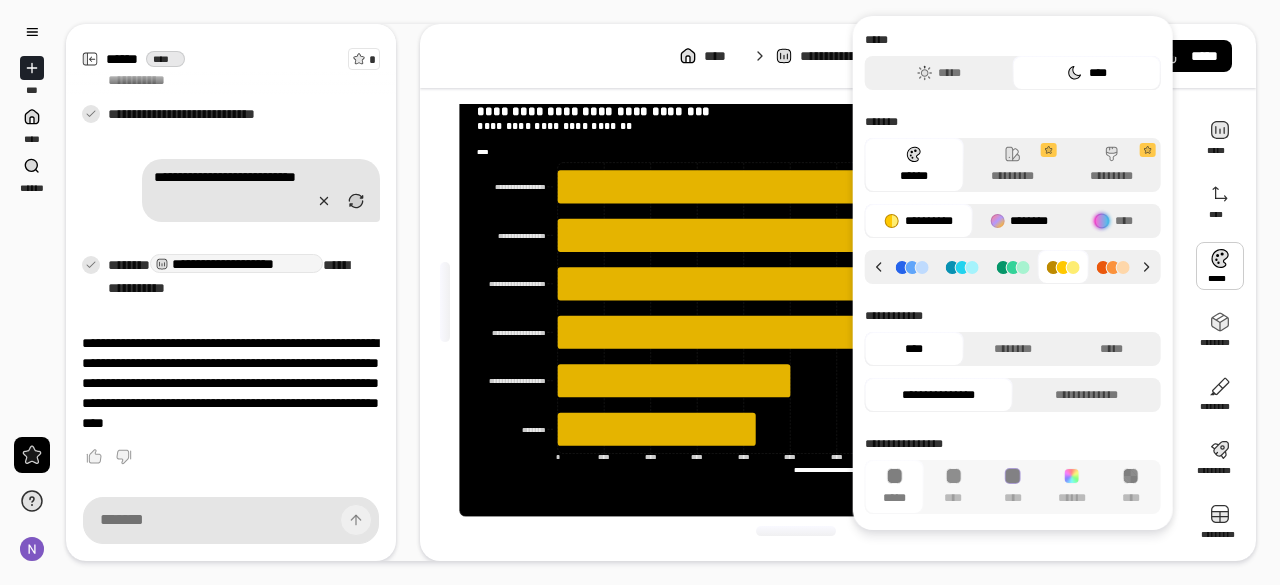 click on "********" at bounding box center [1019, 221] 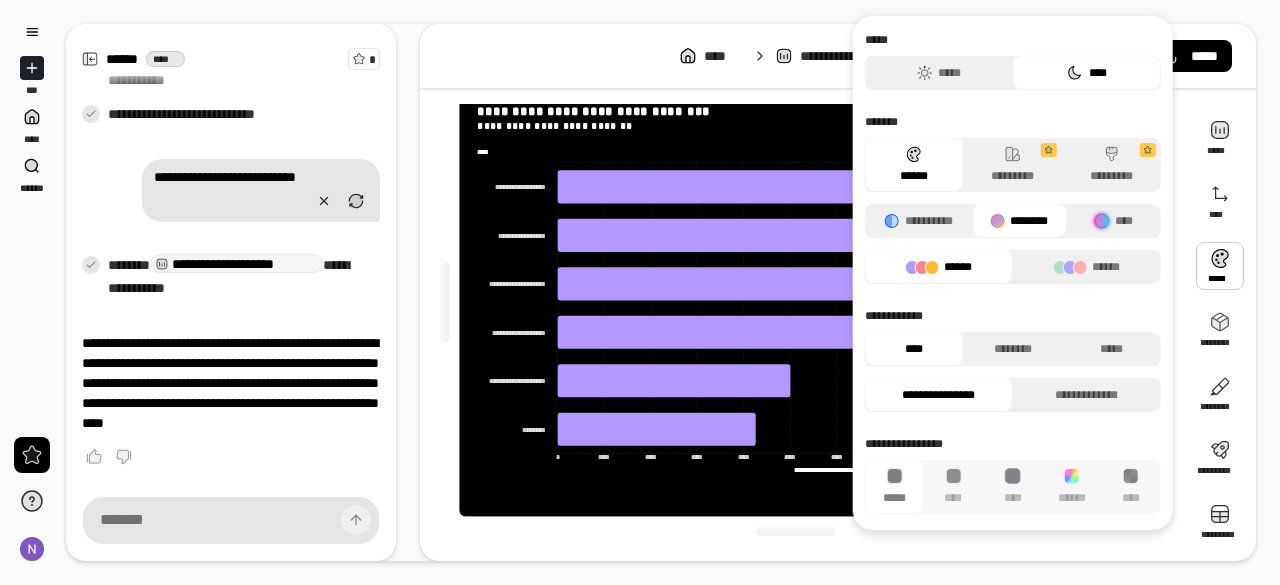 click on "******" at bounding box center [939, 267] 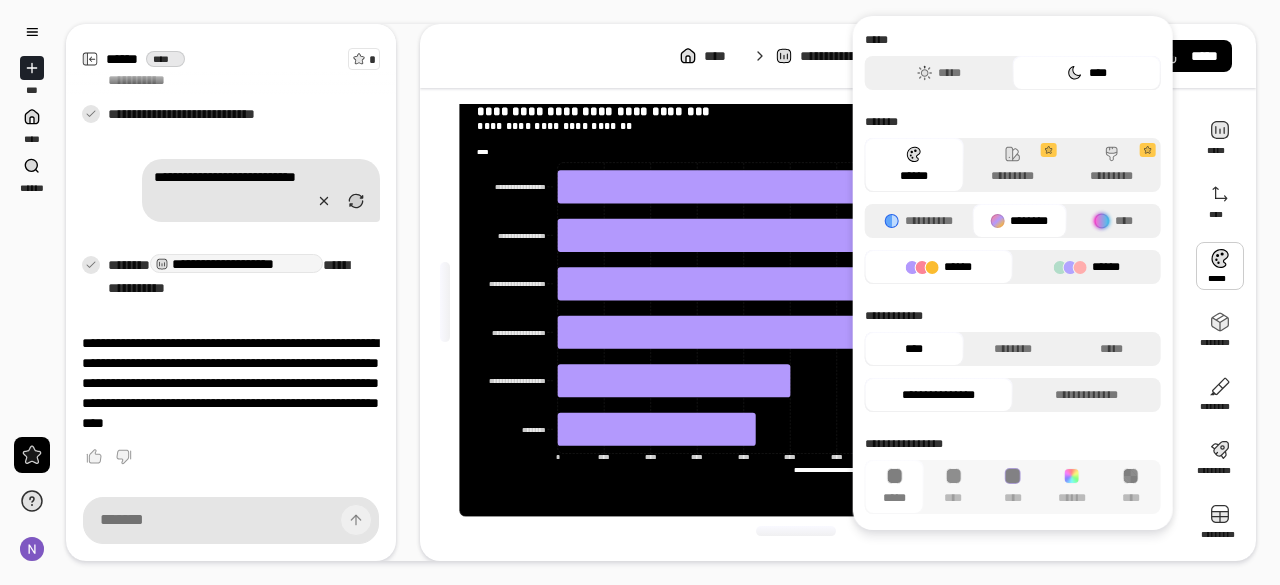 click 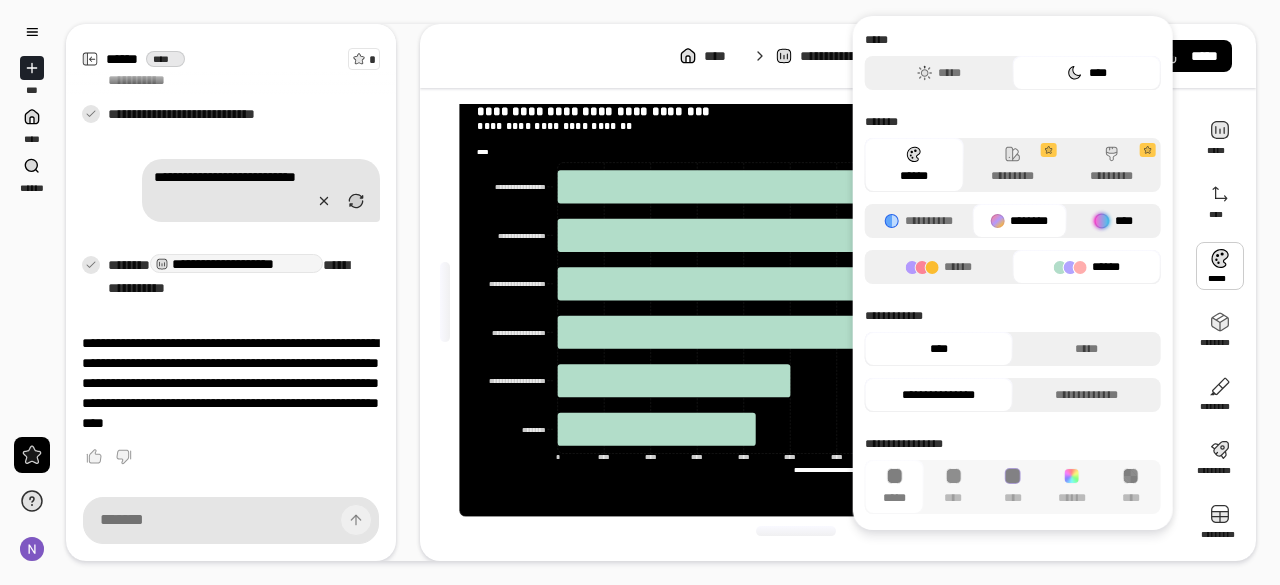click on "****" at bounding box center (1114, 221) 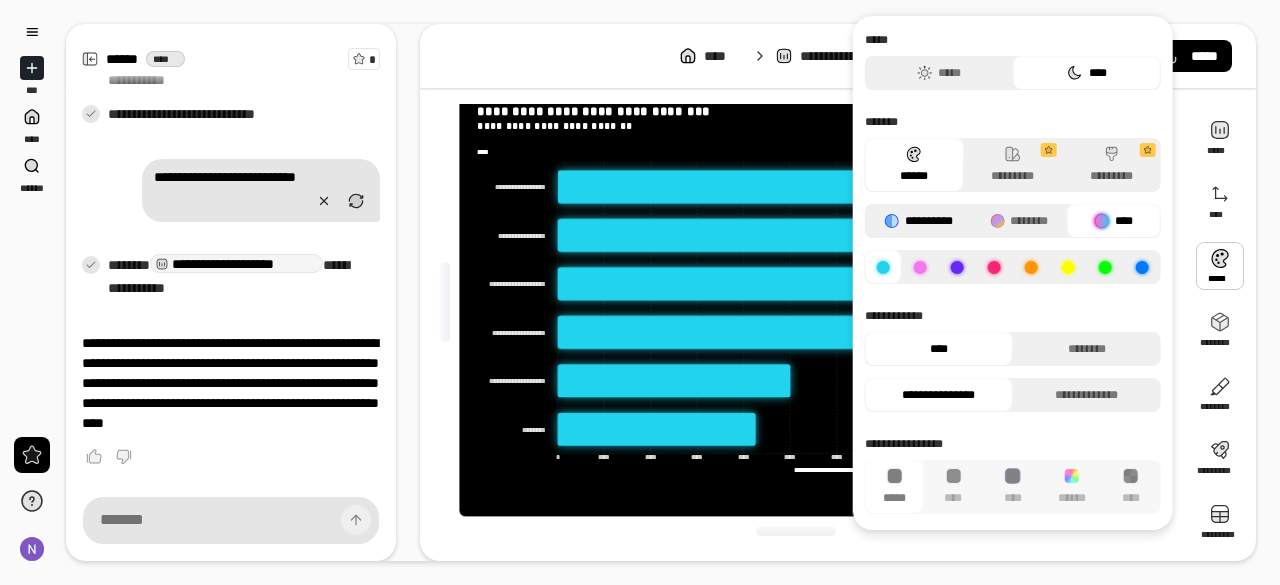 click on "**********" at bounding box center [919, 221] 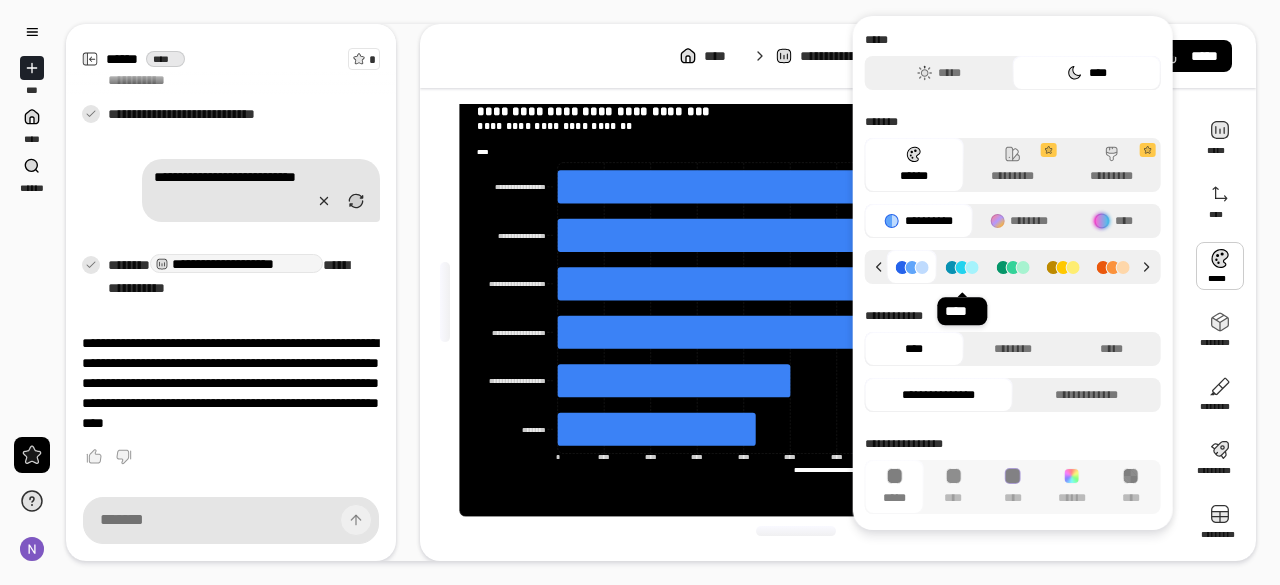 click 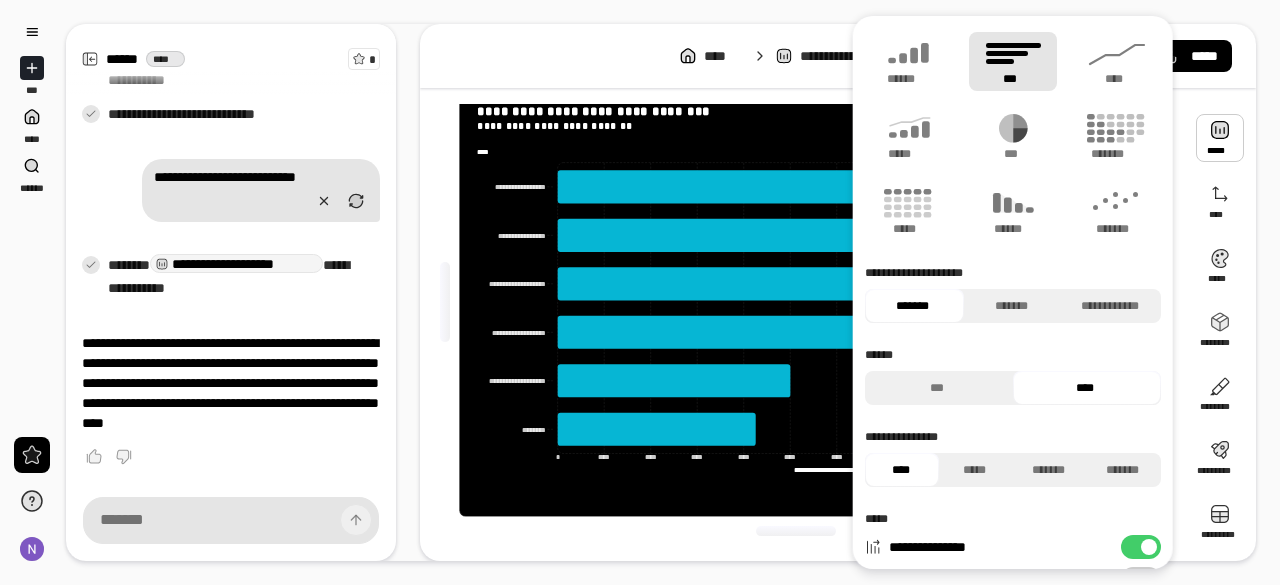 click at bounding box center [1220, 138] 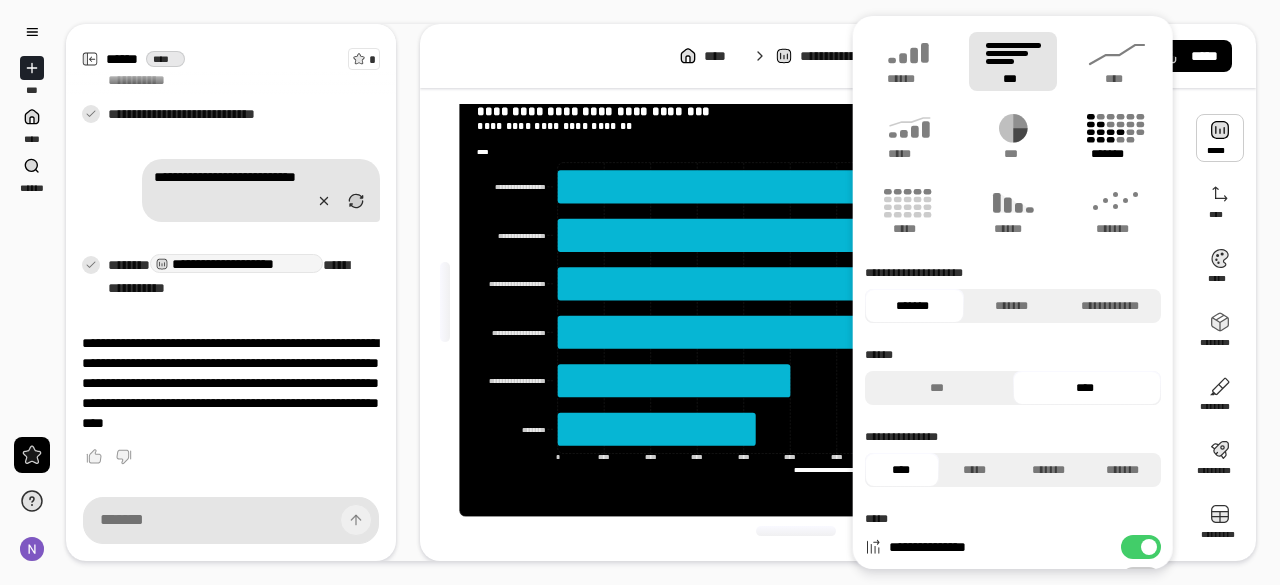 click 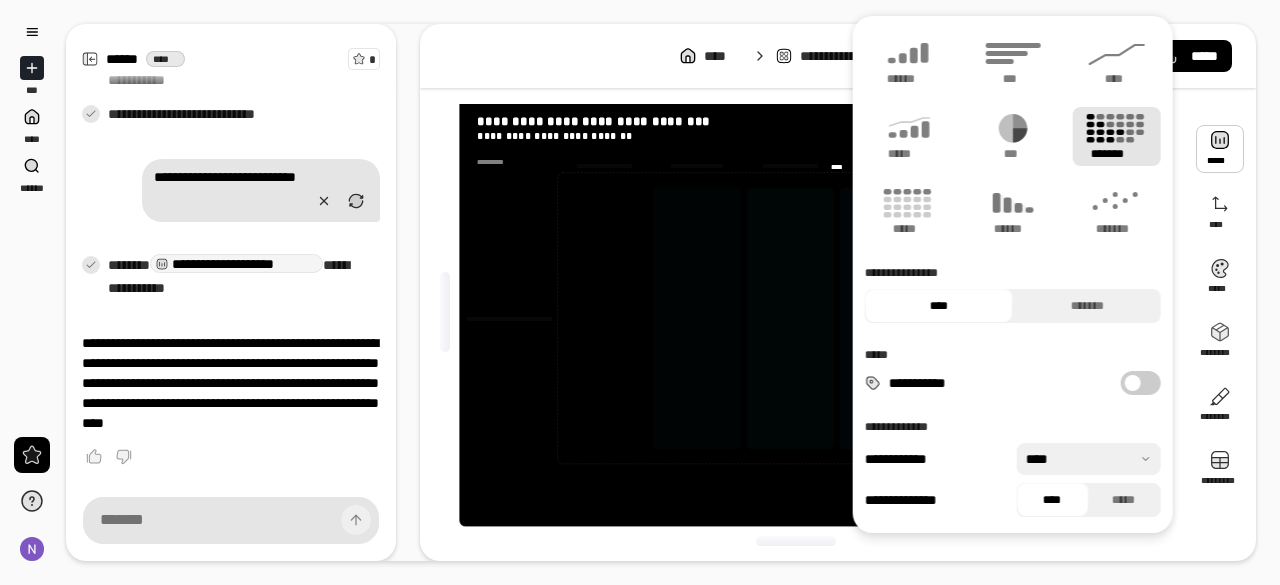 scroll, scrollTop: 0, scrollLeft: 0, axis: both 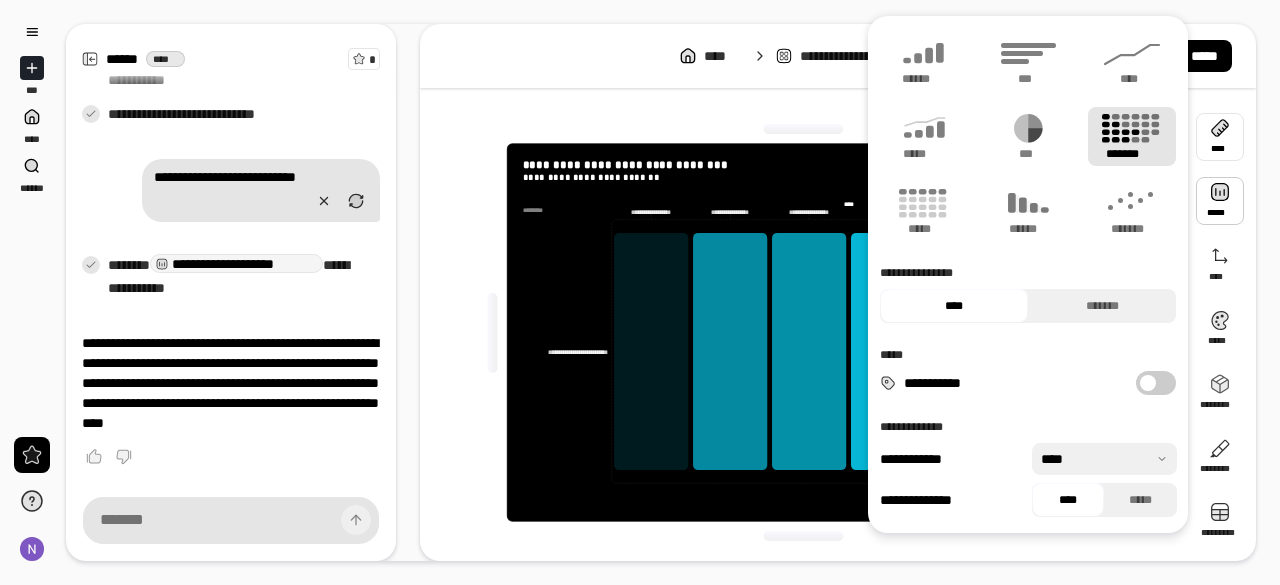 click at bounding box center [1220, 137] 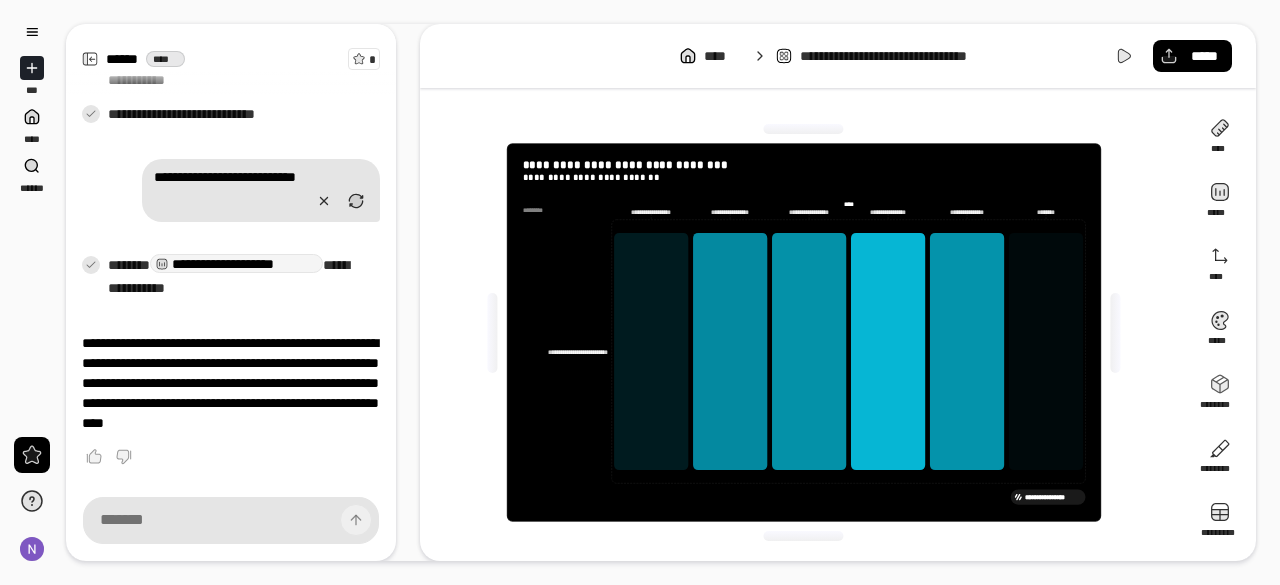 click on "**********" at bounding box center [838, 292] 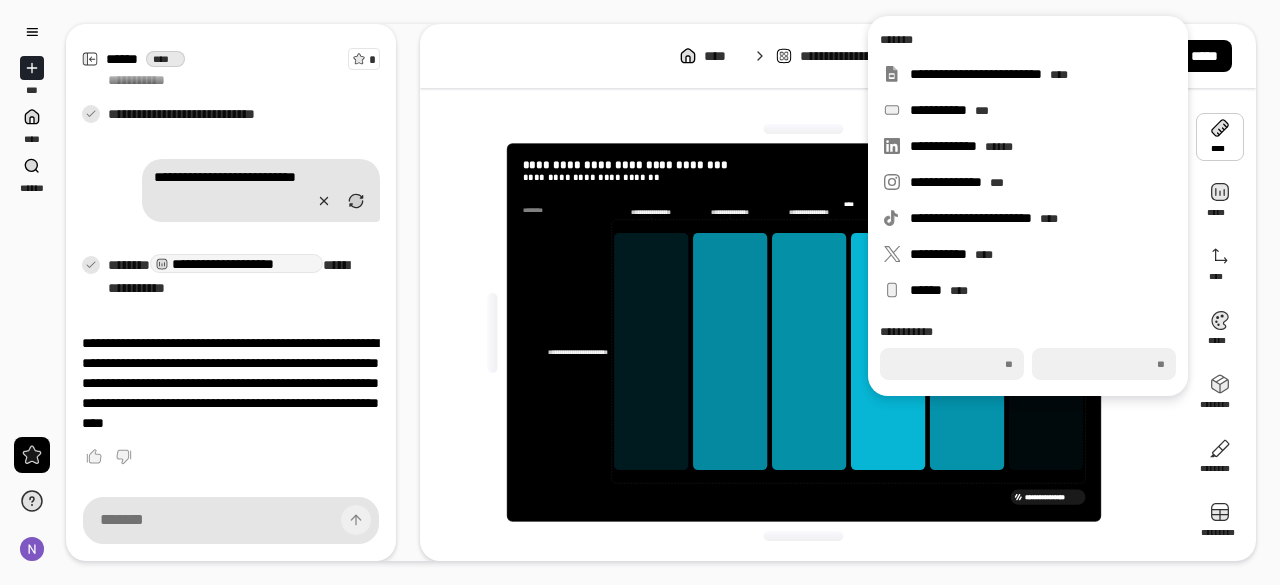 click at bounding box center (1220, 137) 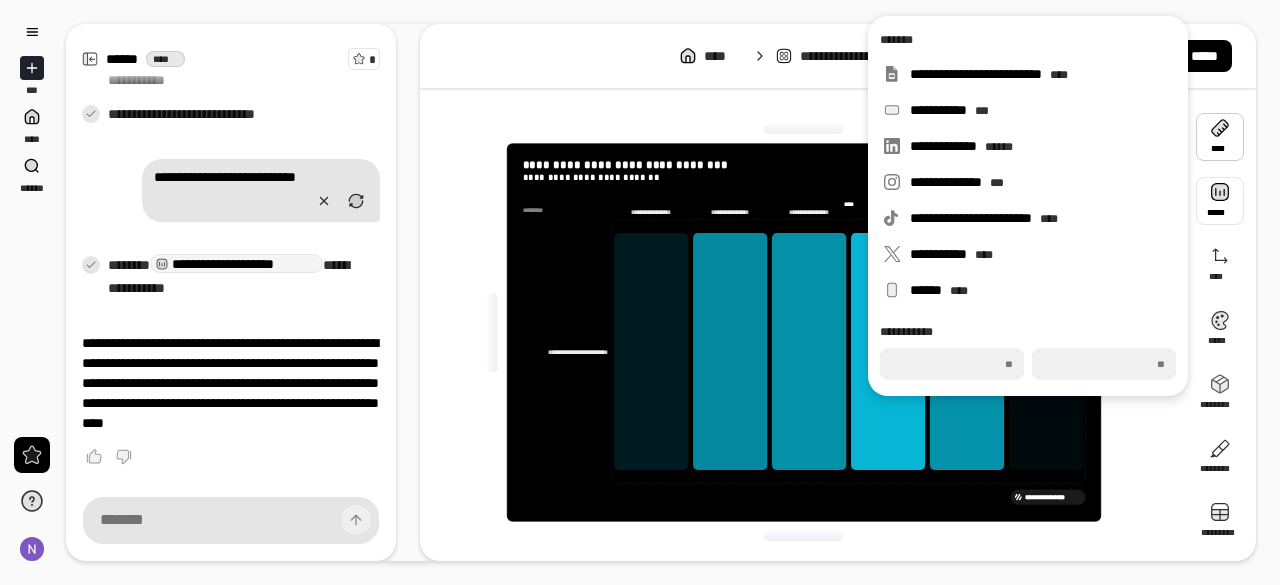 click at bounding box center [1220, 201] 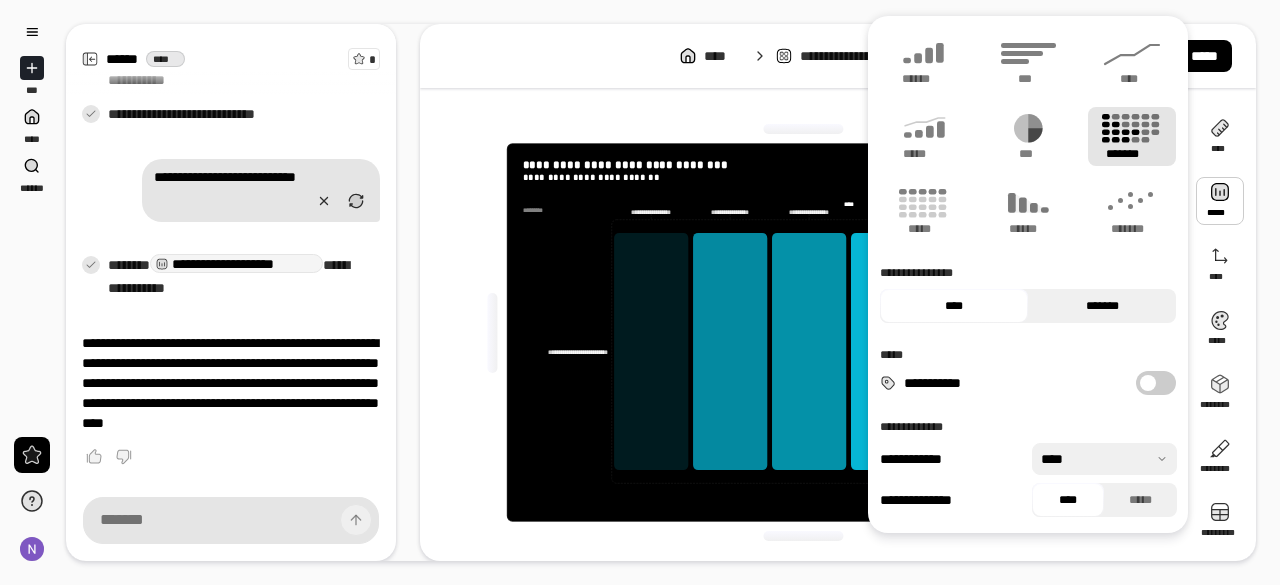 click on "*******" at bounding box center [1102, 306] 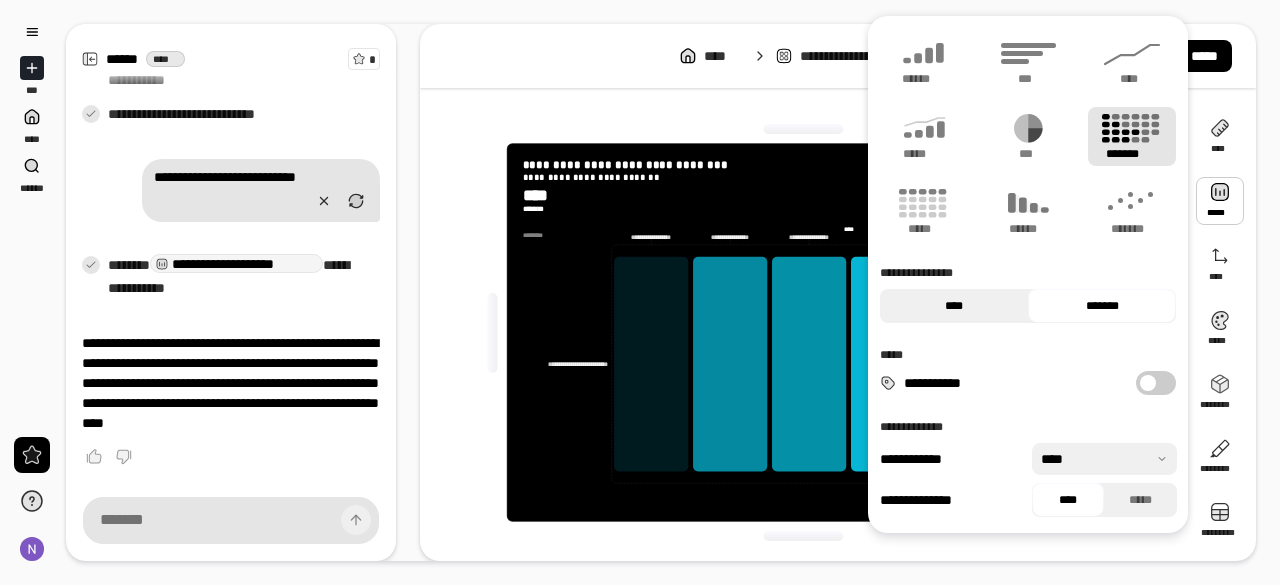 click on "****" at bounding box center [954, 306] 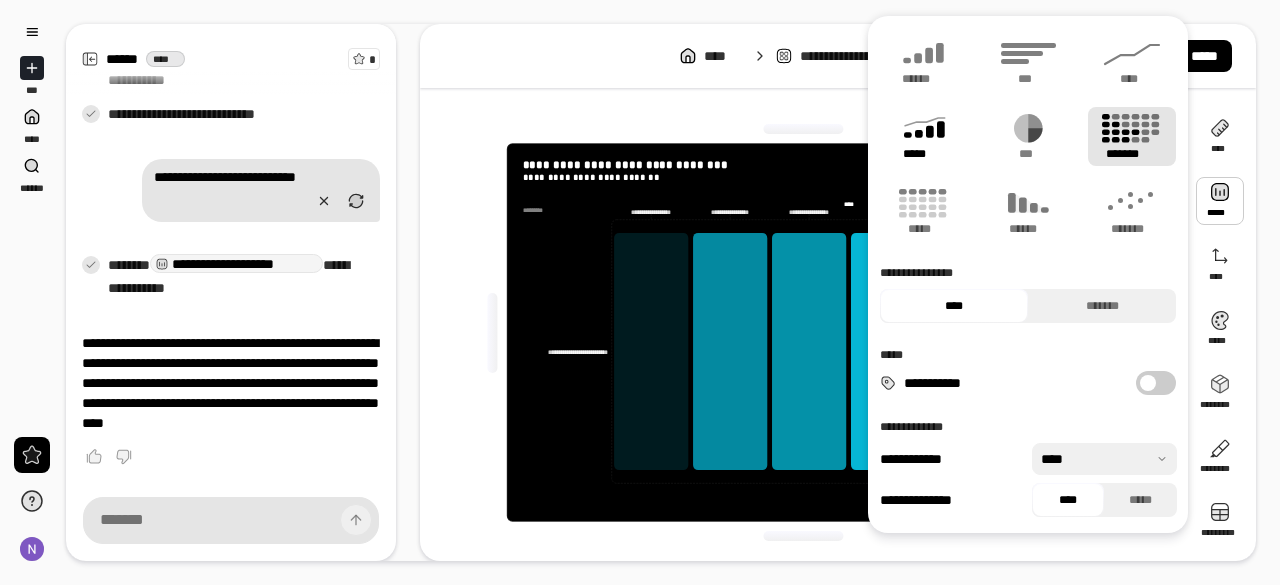 click 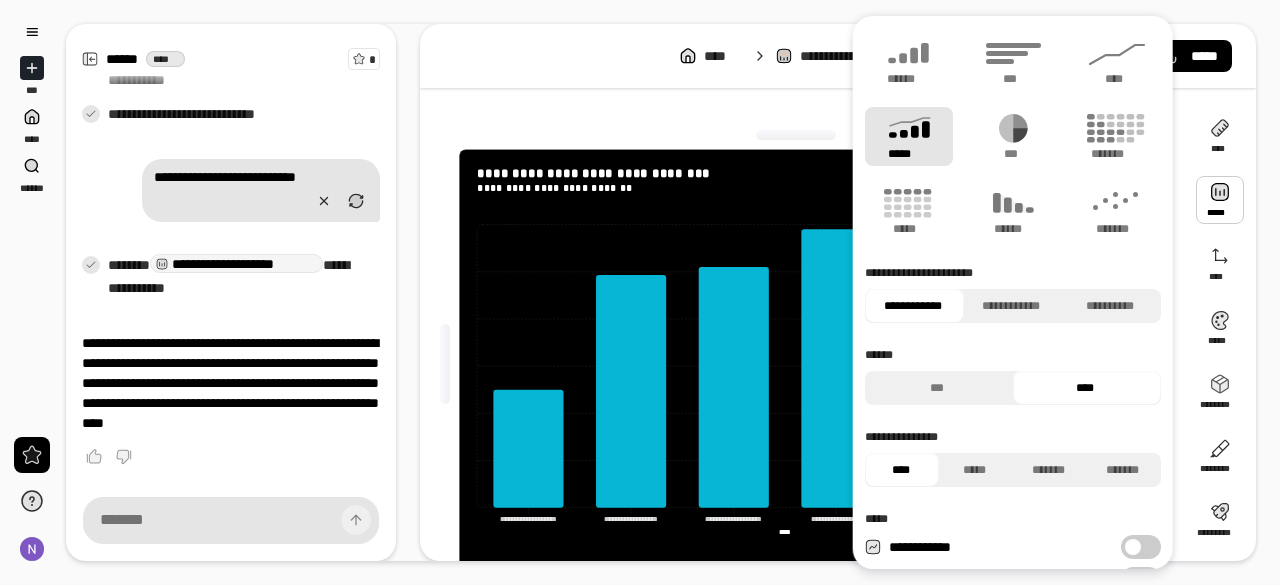 click at bounding box center (1220, 200) 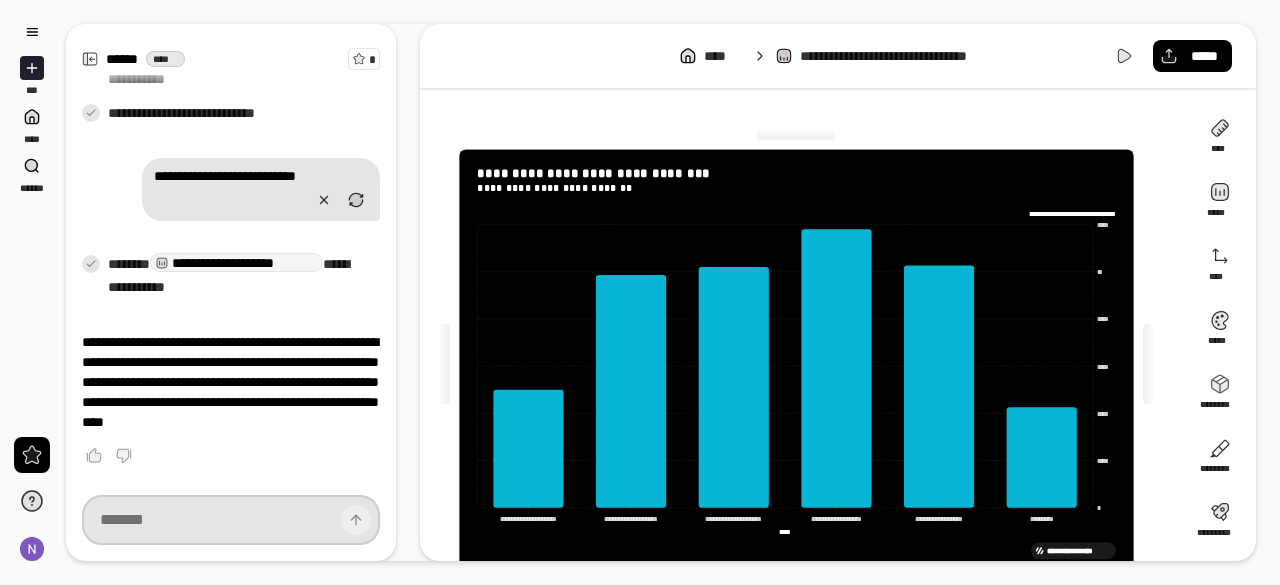 click at bounding box center [231, 520] 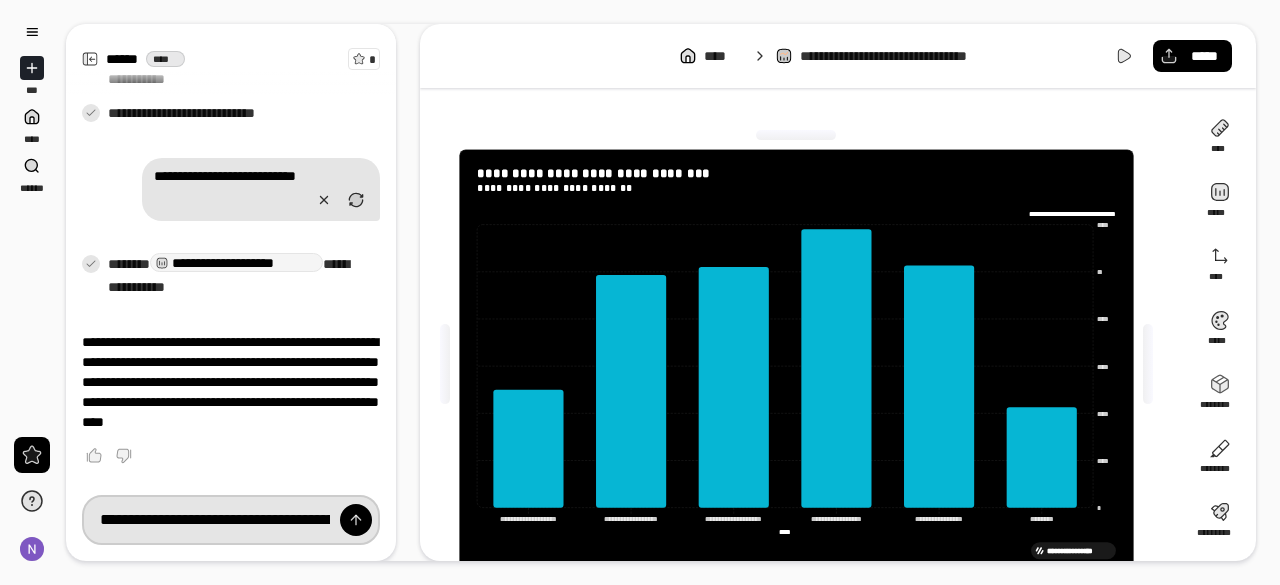 scroll, scrollTop: 0, scrollLeft: 326, axis: horizontal 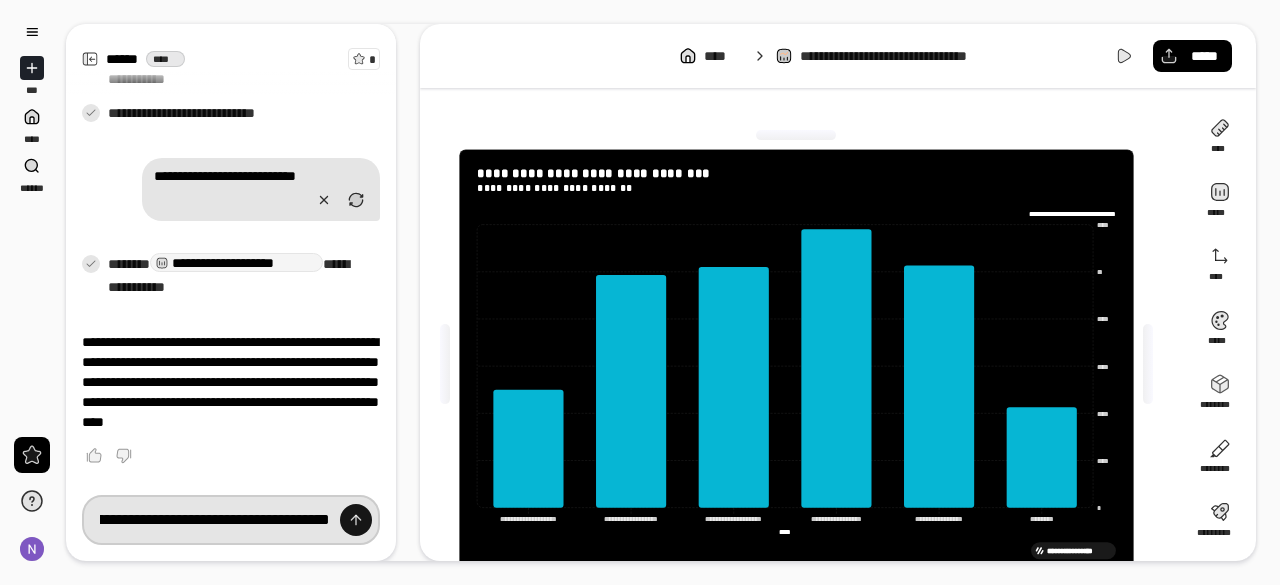 type on "**********" 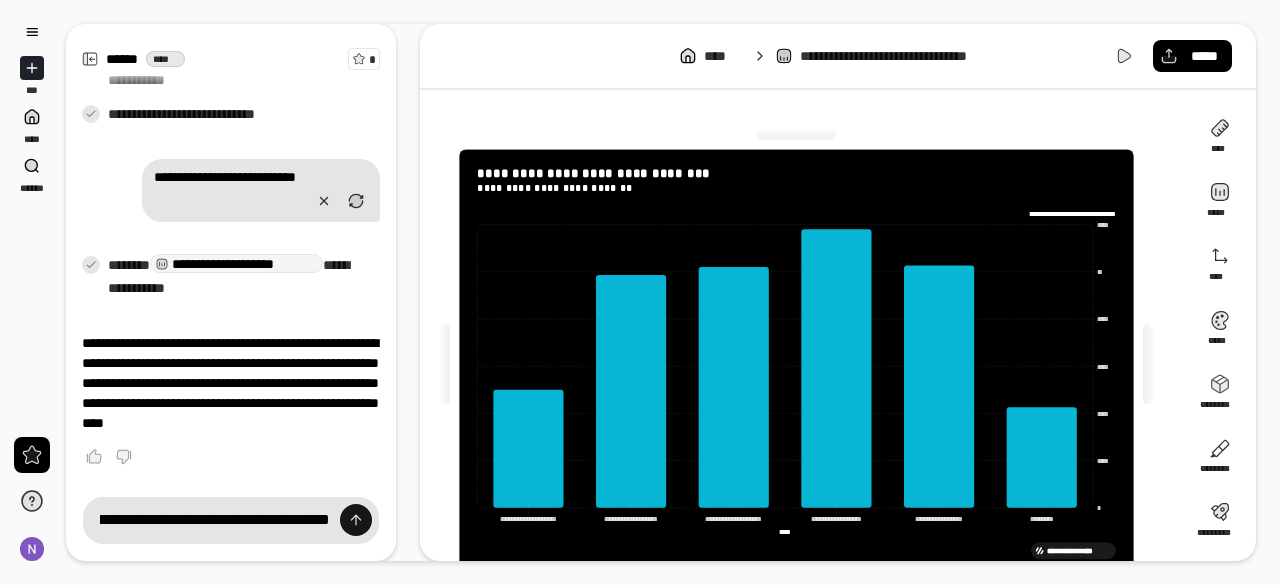 click at bounding box center [356, 520] 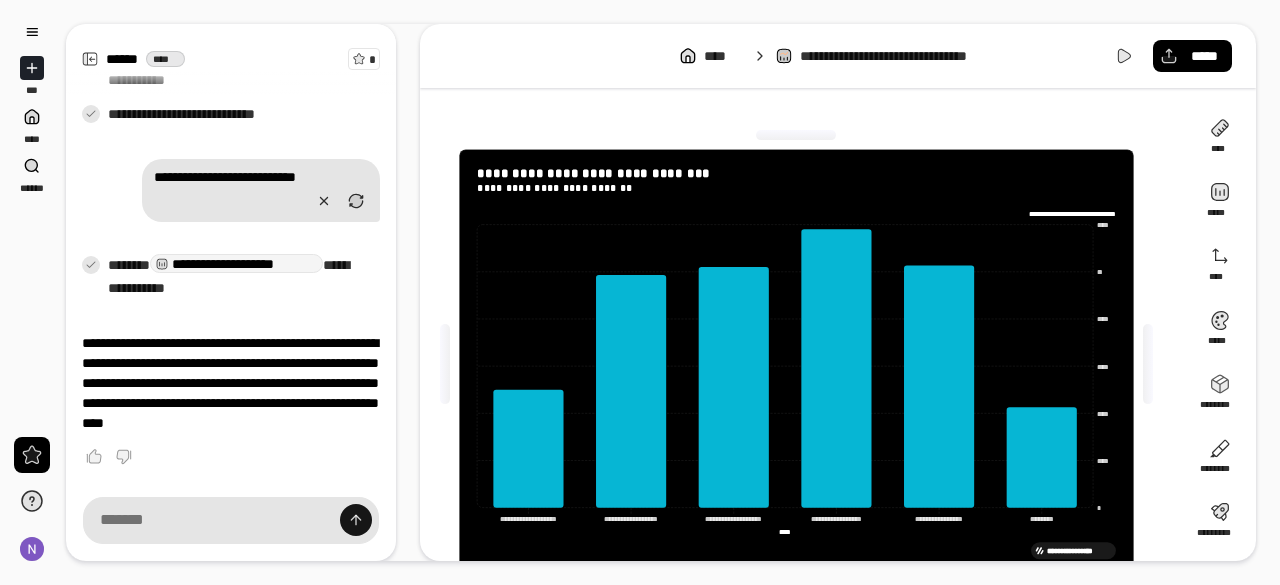 scroll, scrollTop: 0, scrollLeft: 0, axis: both 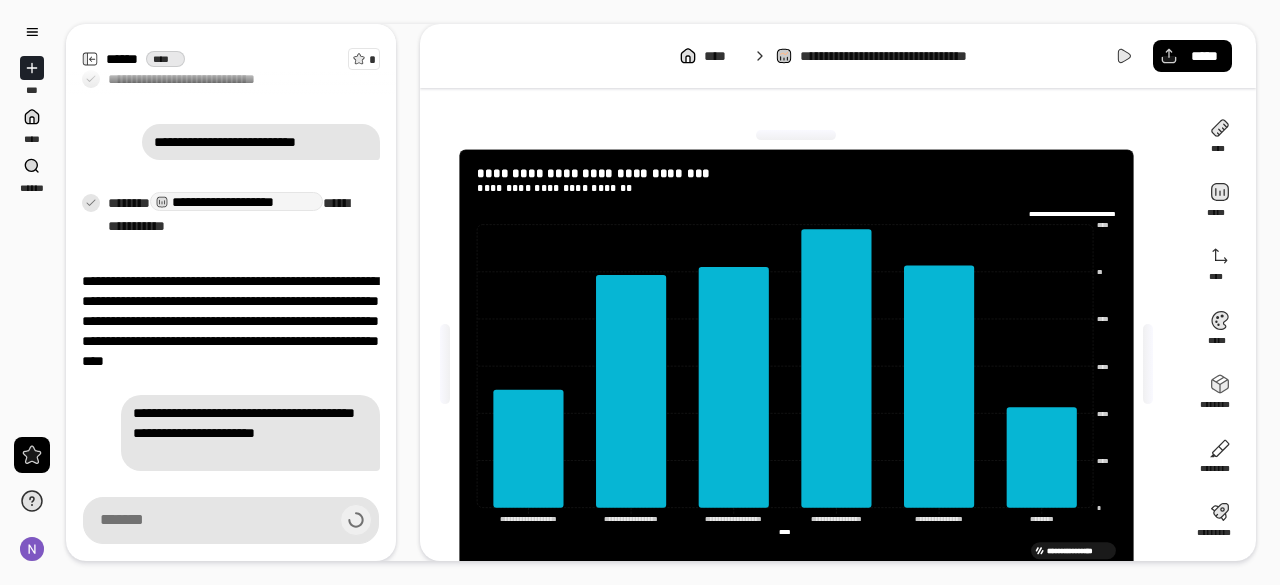 type on "*****" 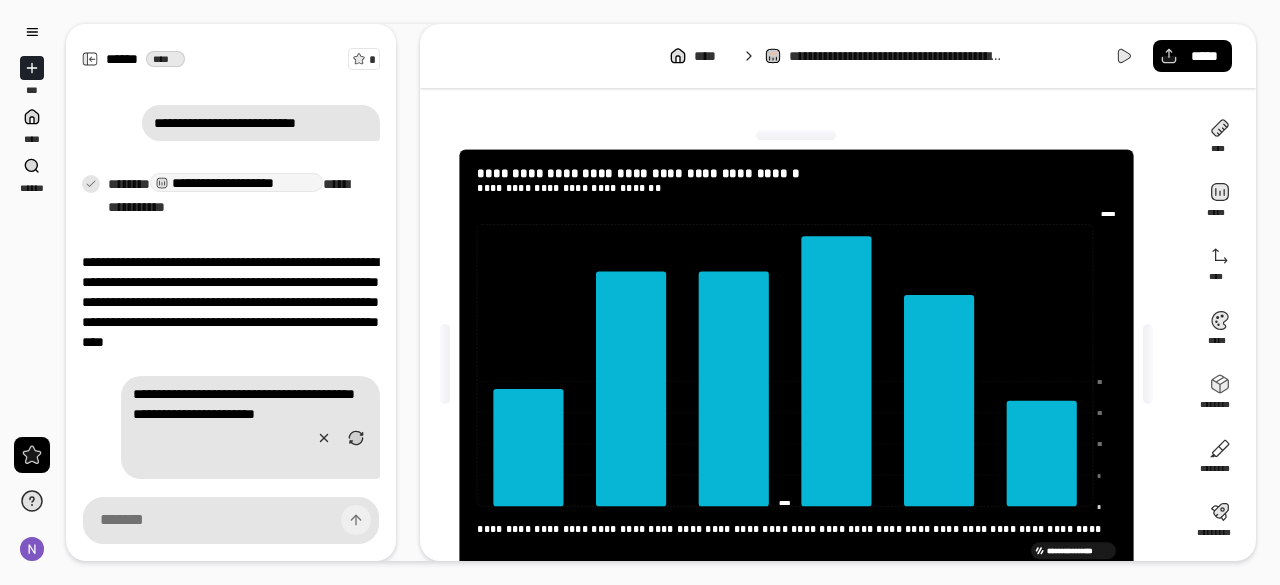 scroll, scrollTop: 724, scrollLeft: 0, axis: vertical 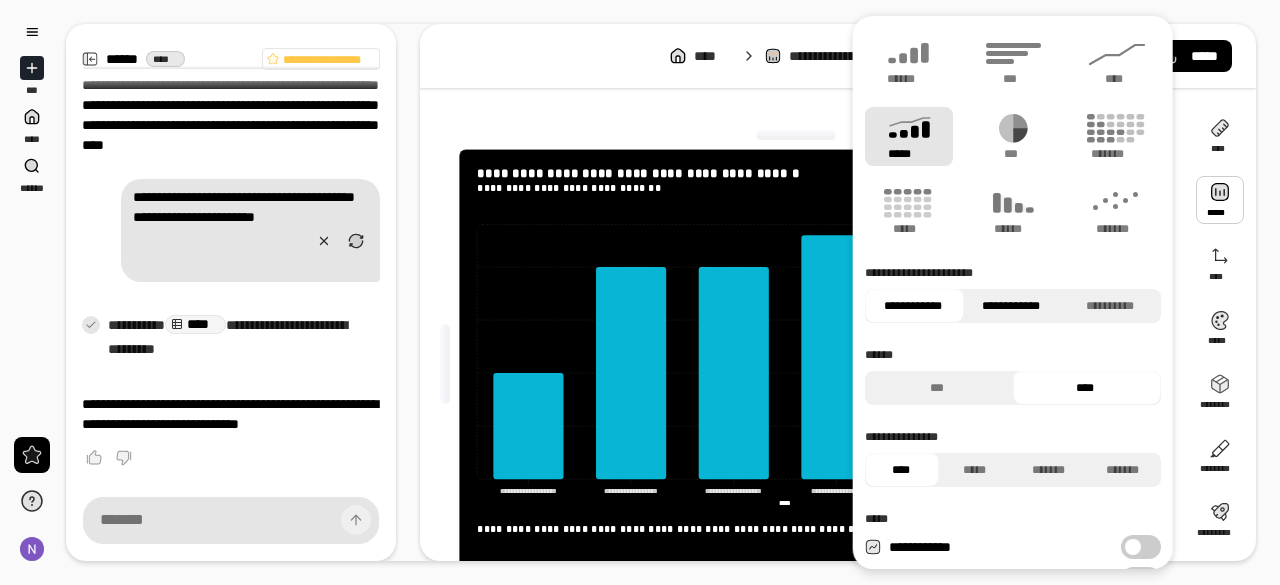 click on "**********" at bounding box center (1010, 306) 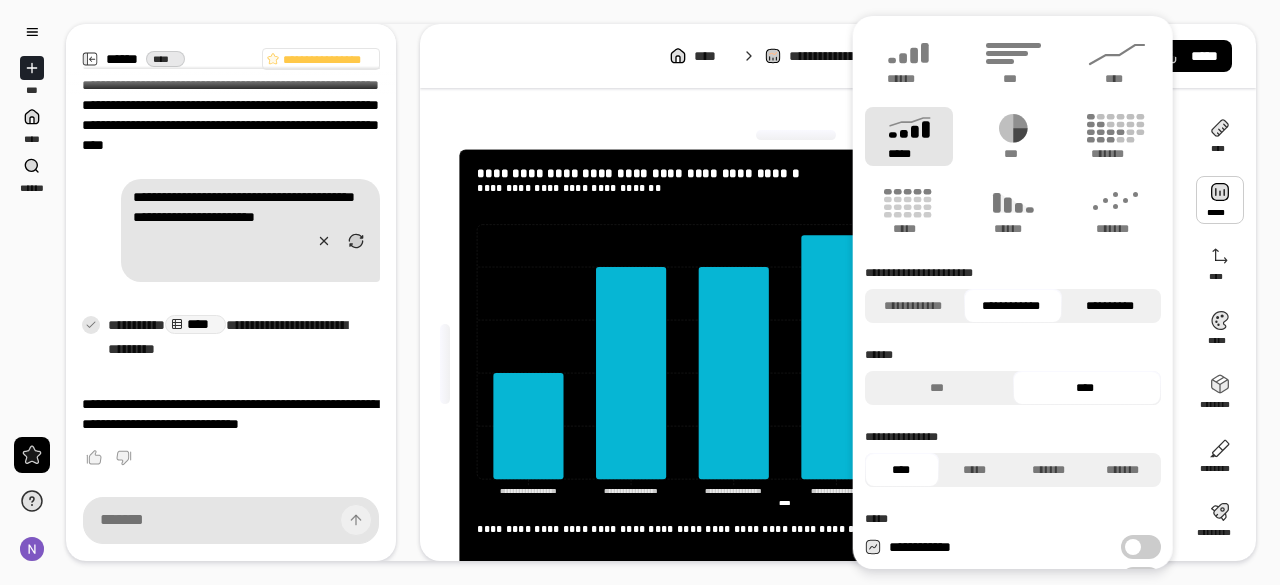 click on "**********" at bounding box center [1109, 306] 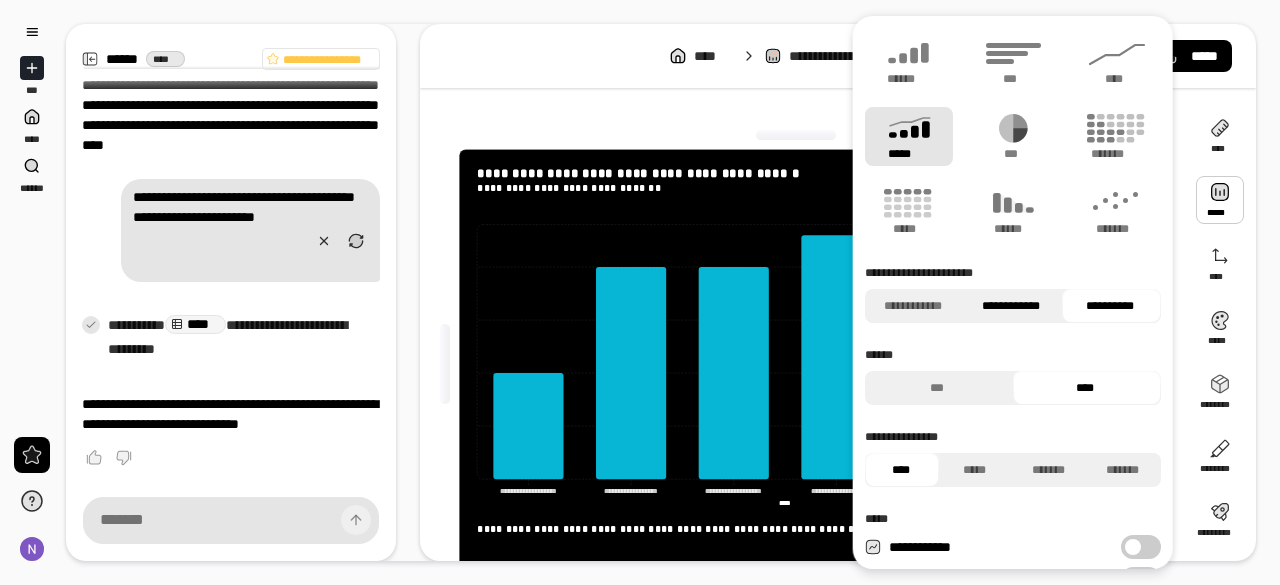 click on "**********" at bounding box center (1010, 306) 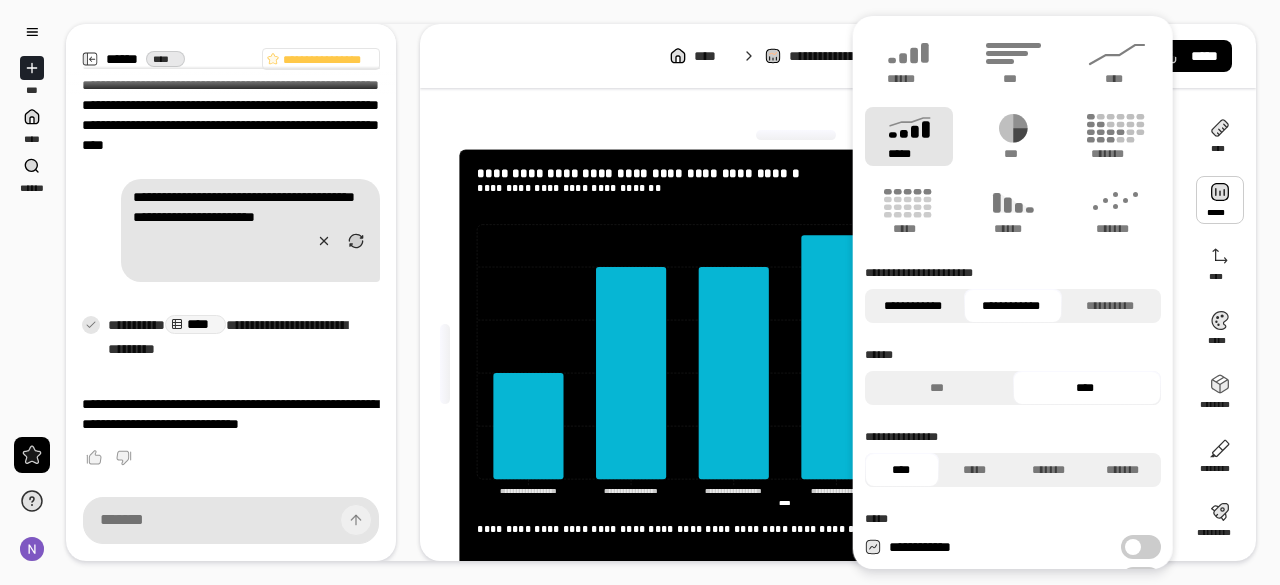 click on "**********" at bounding box center [912, 306] 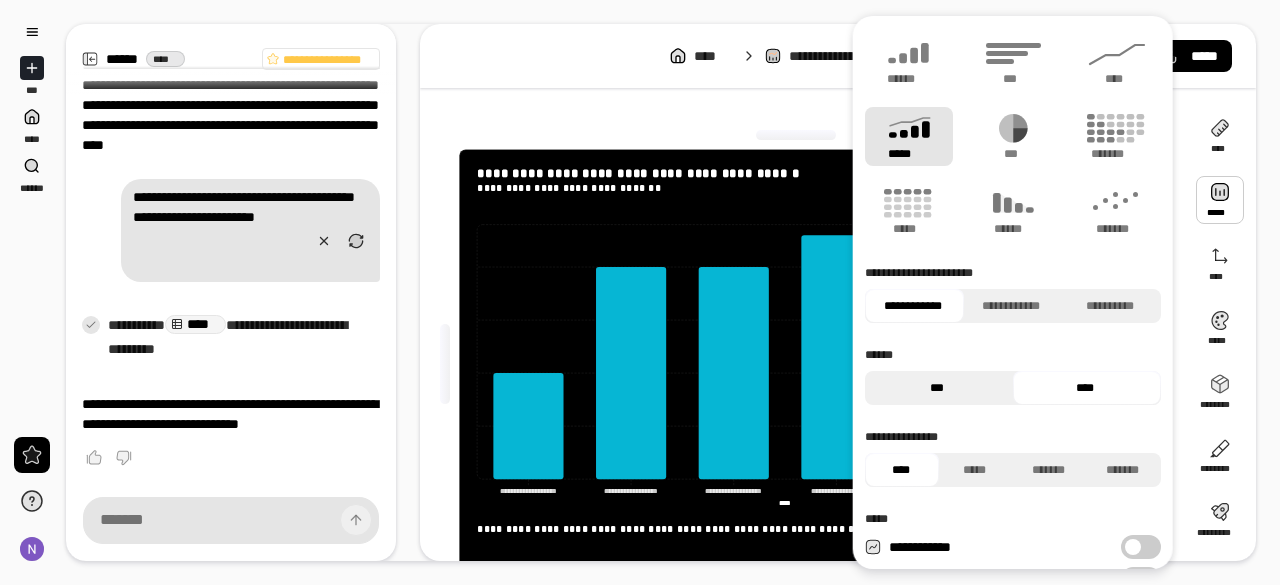 click on "***" at bounding box center [936, 388] 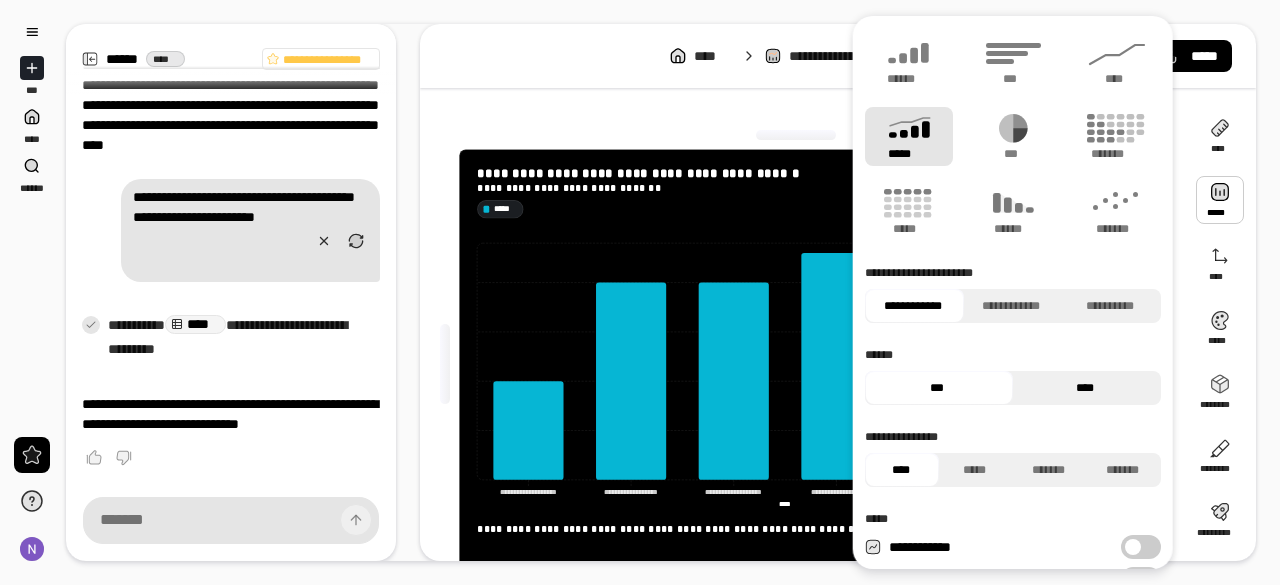 click on "****" at bounding box center (1084, 388) 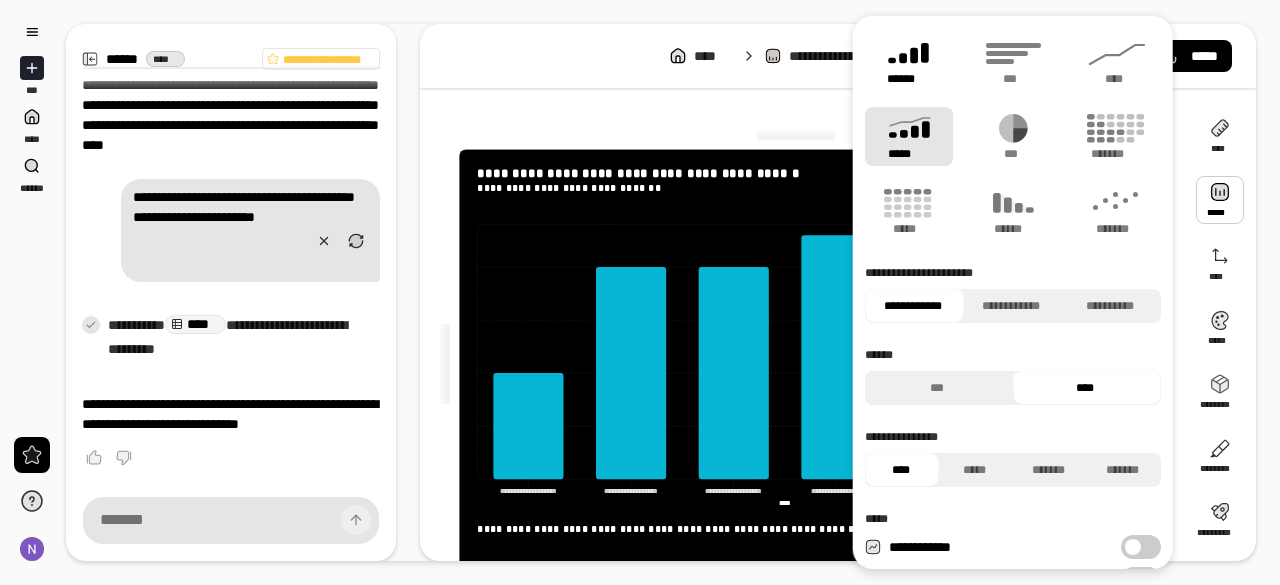 click 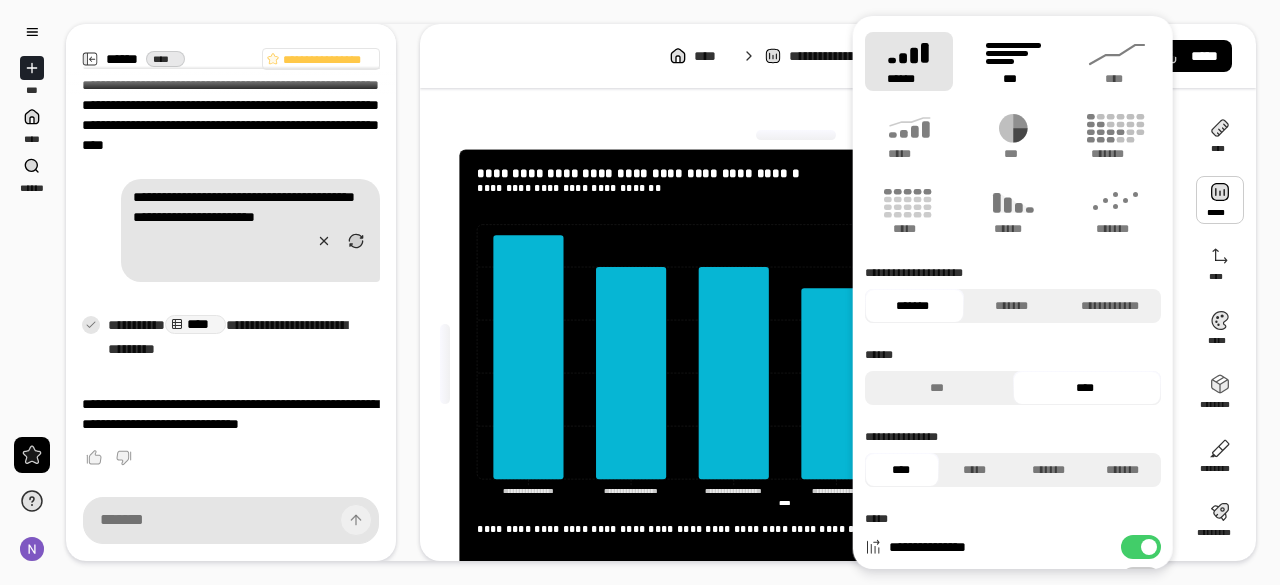 click on "***" at bounding box center [1013, 61] 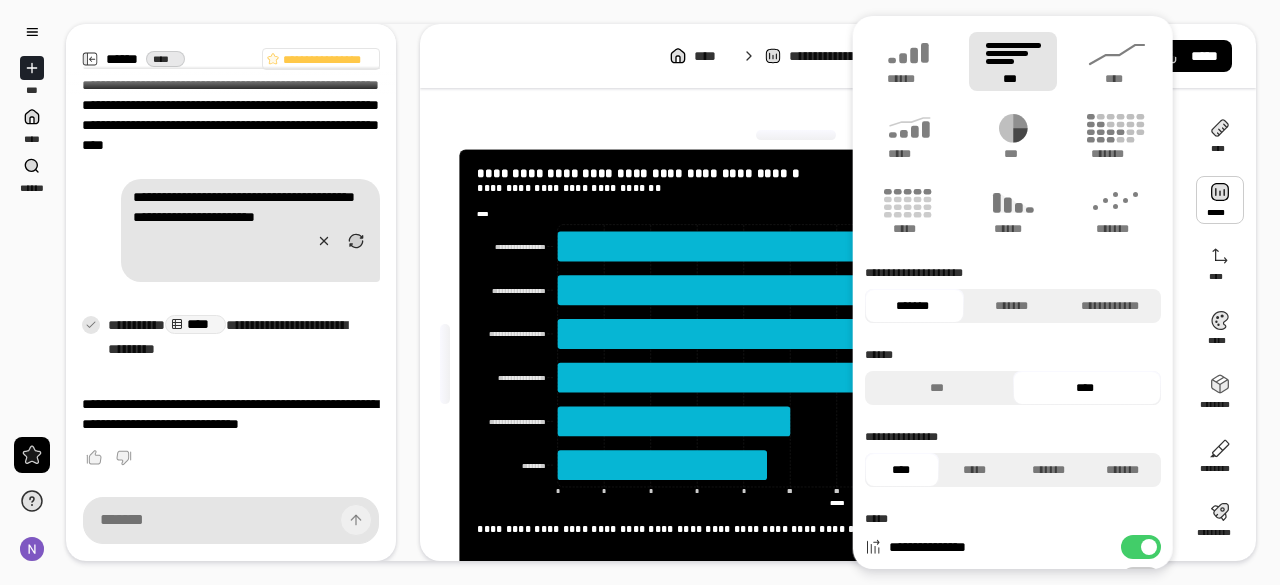 click at bounding box center (1220, 200) 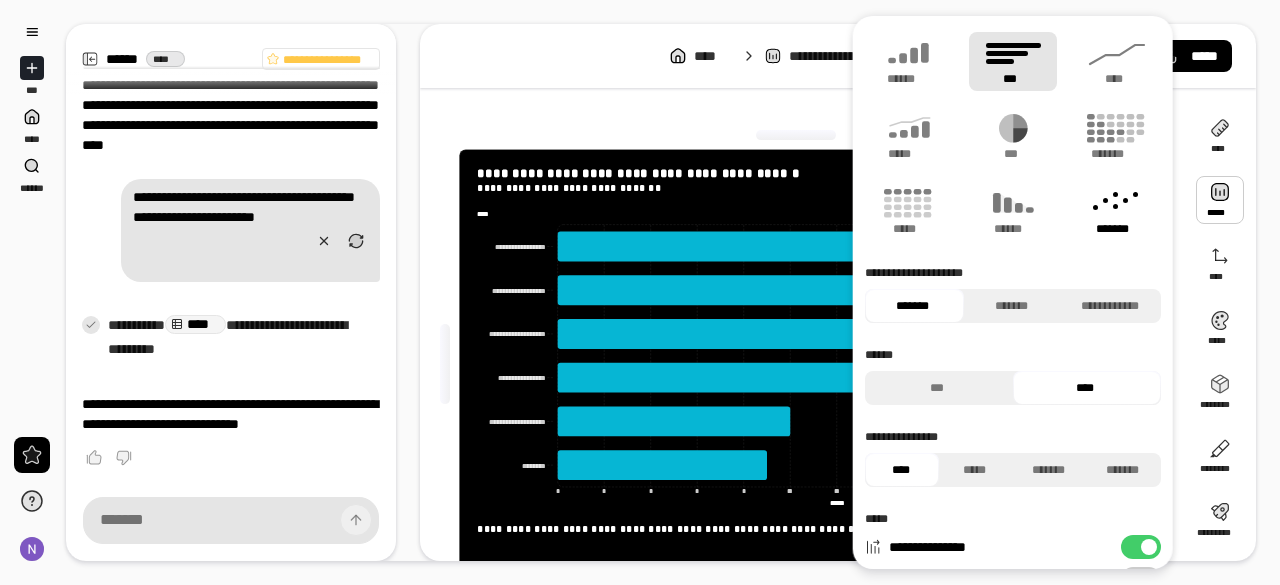 click 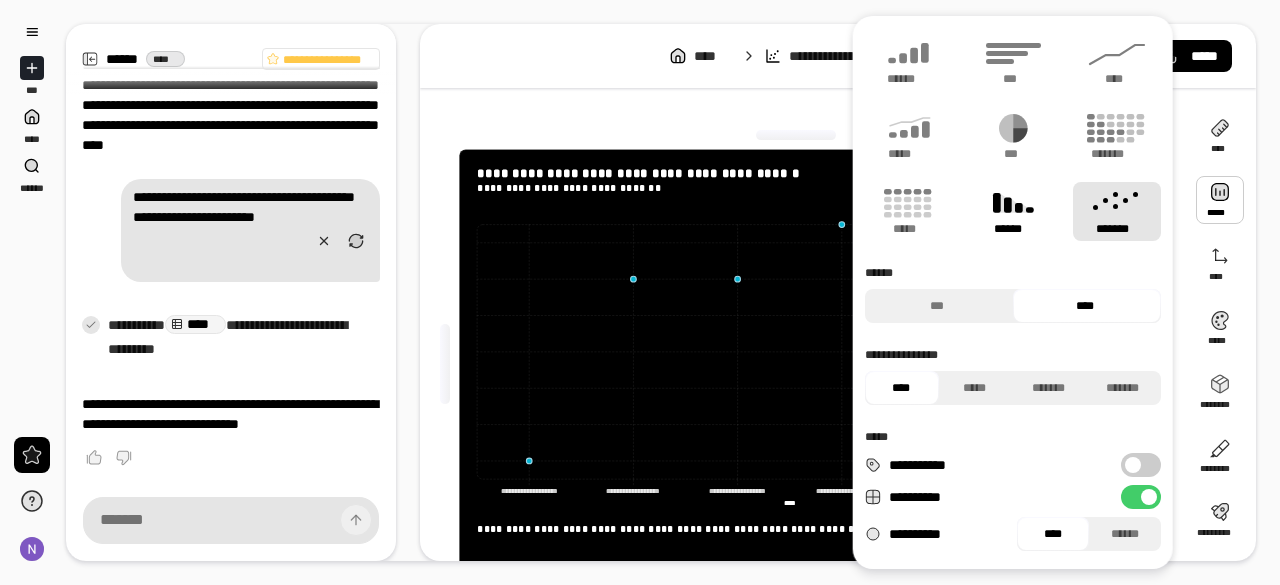click 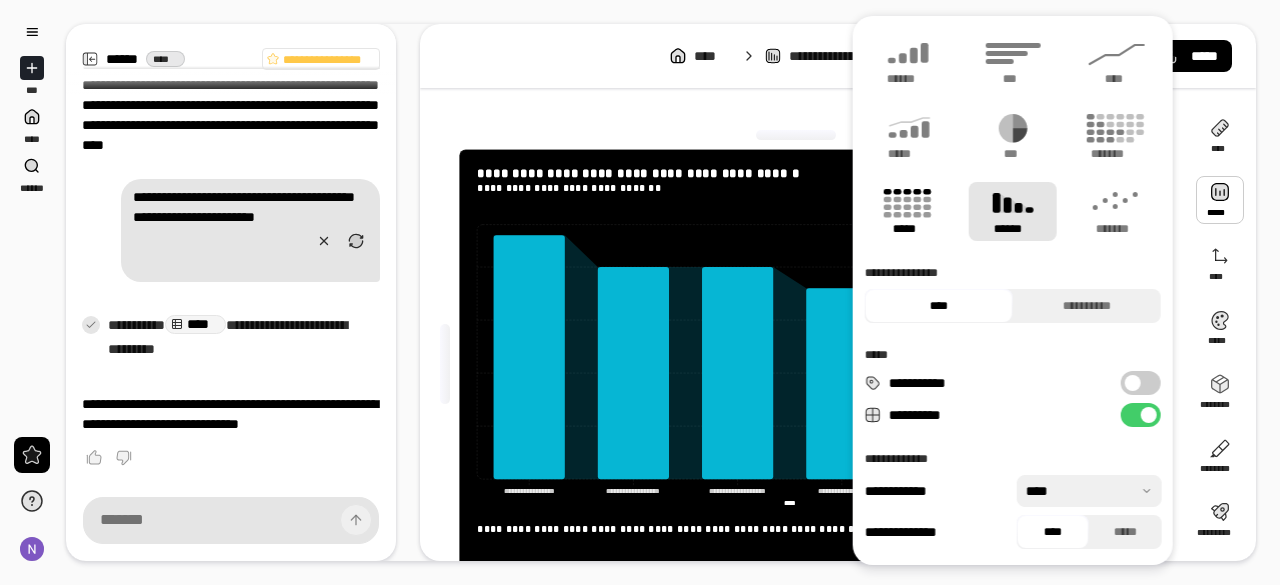click 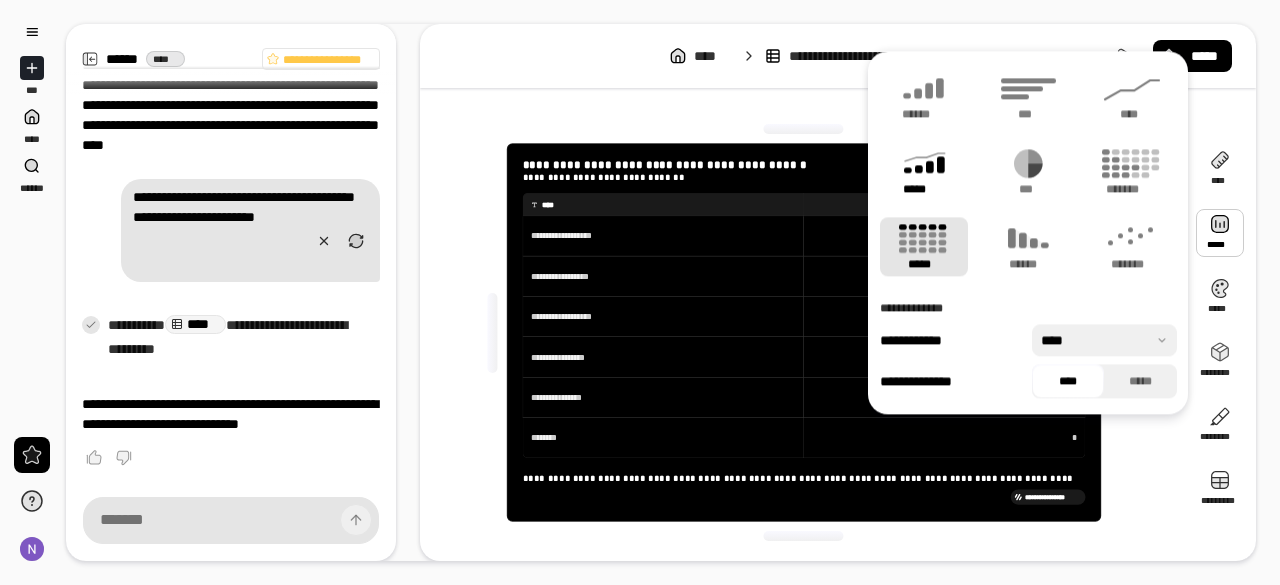 click 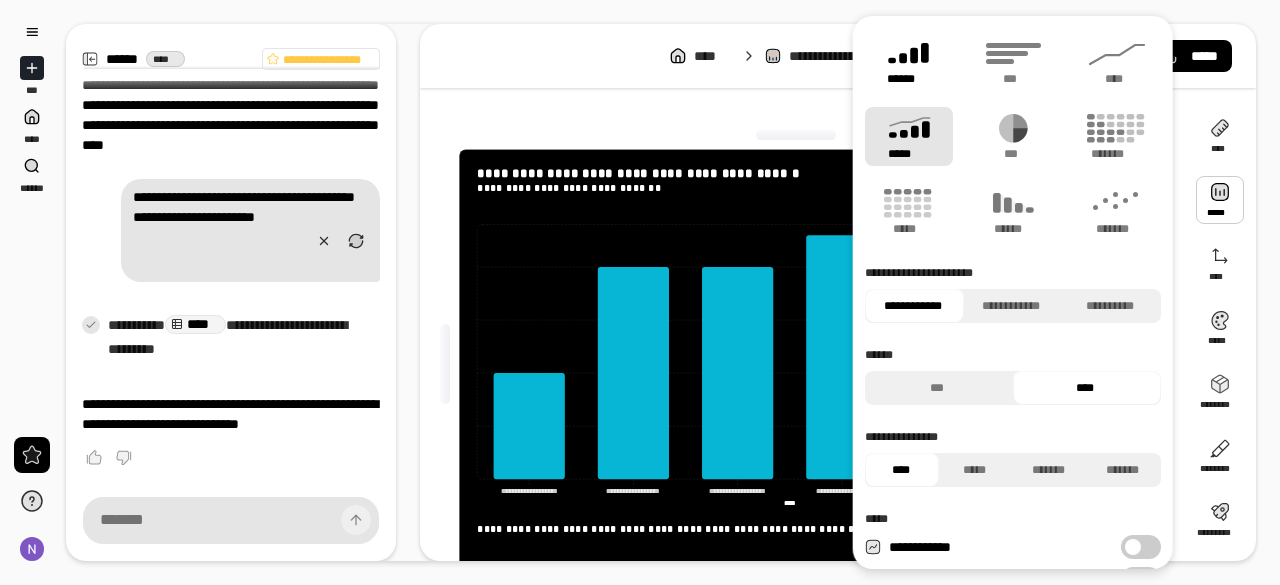 click on "******" at bounding box center [909, 79] 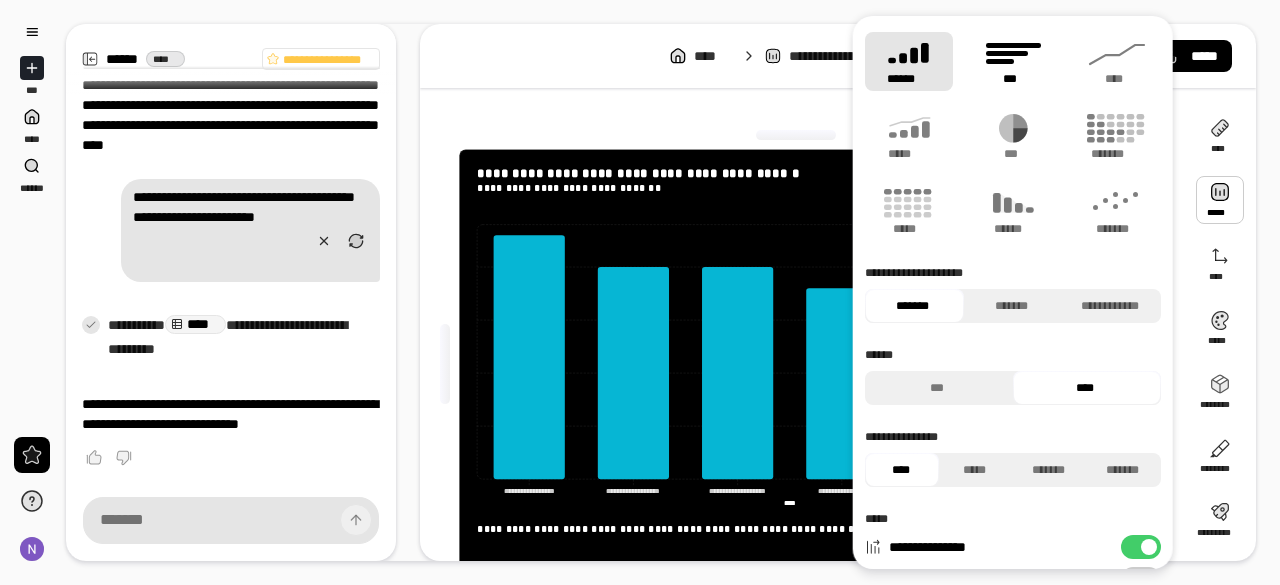 click 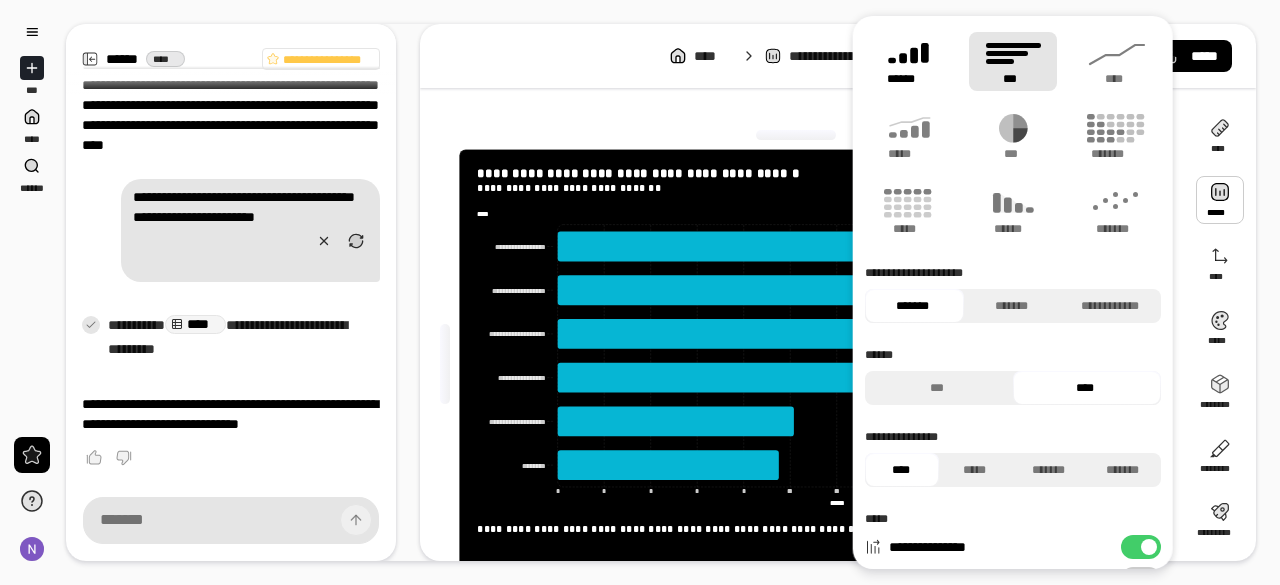 click 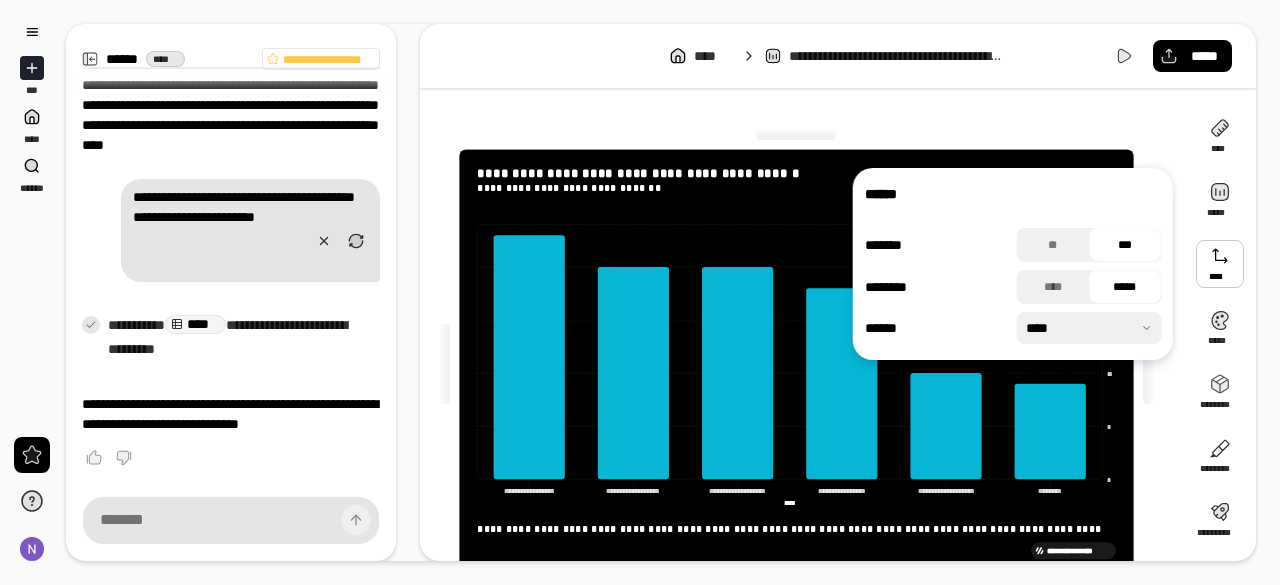 click at bounding box center (1220, 264) 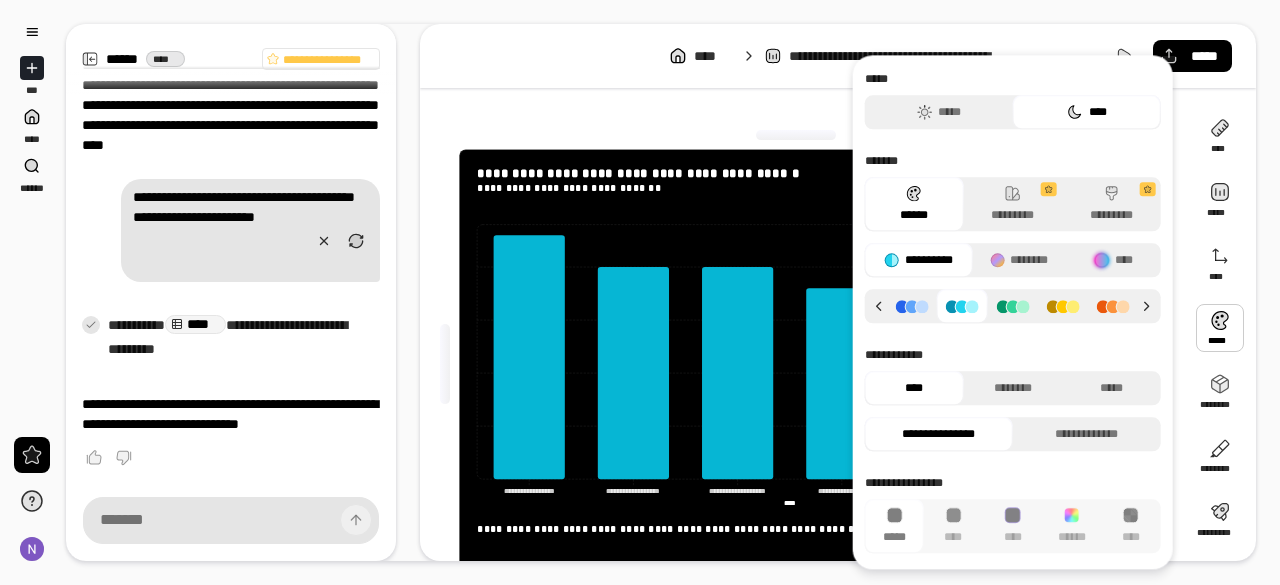 click at bounding box center (1220, 328) 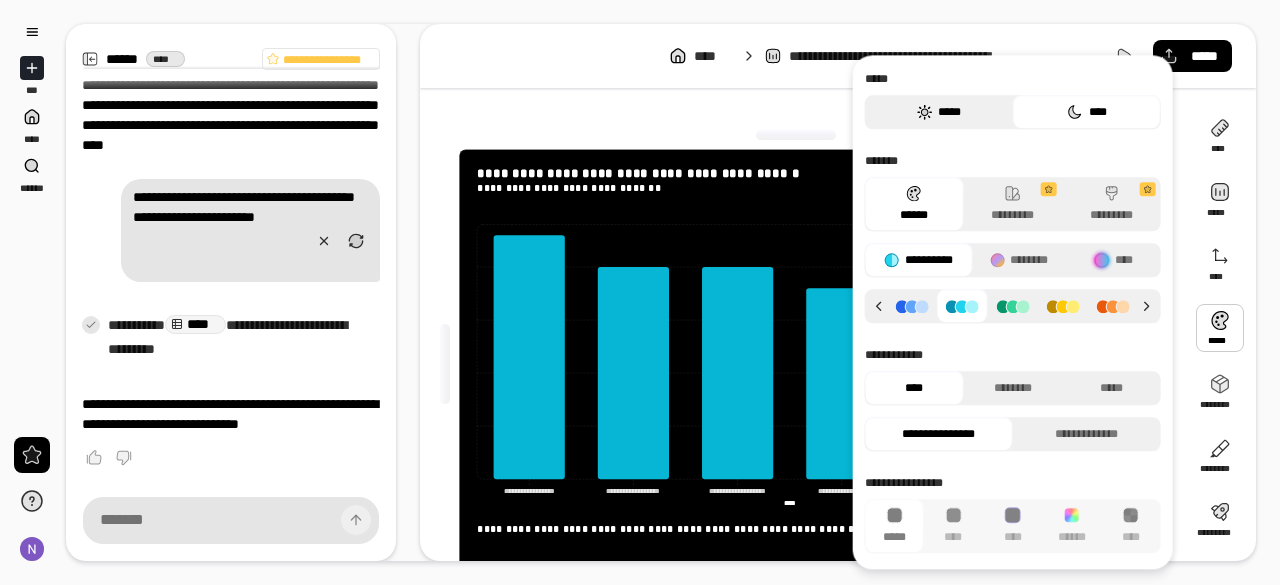 click on "*****" at bounding box center [939, 112] 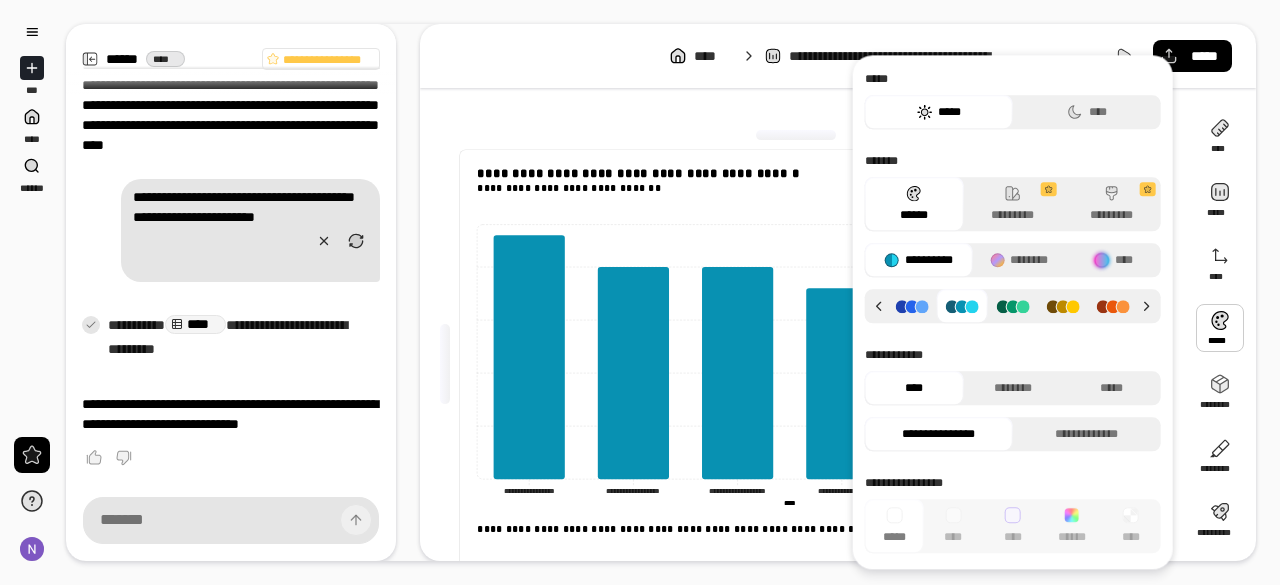 click 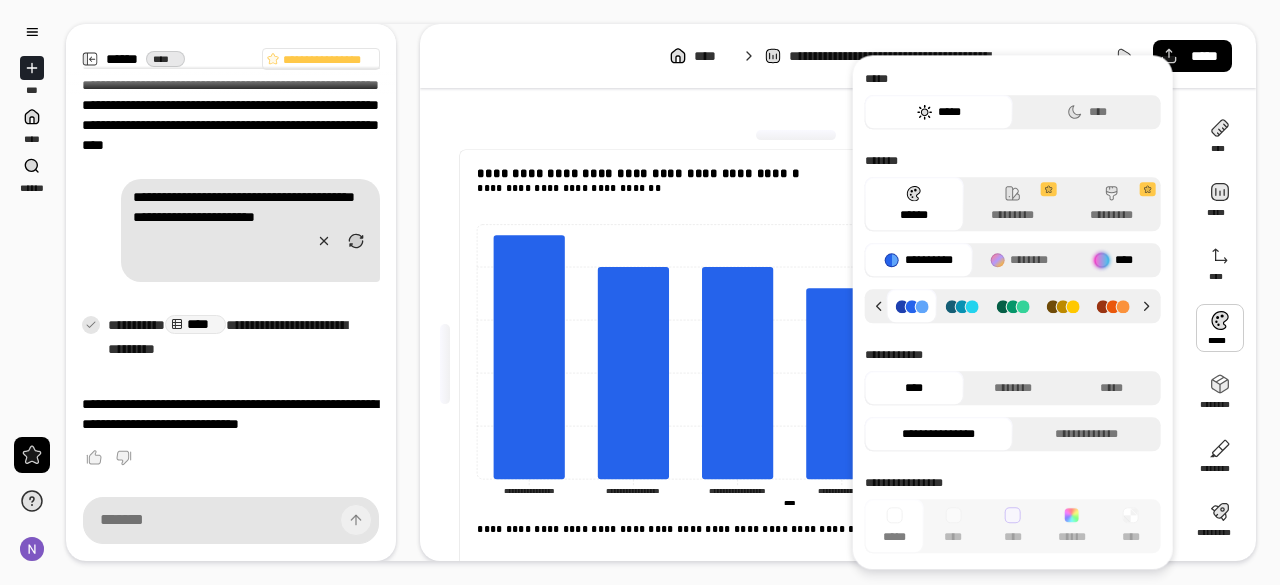 click on "****" at bounding box center (1114, 260) 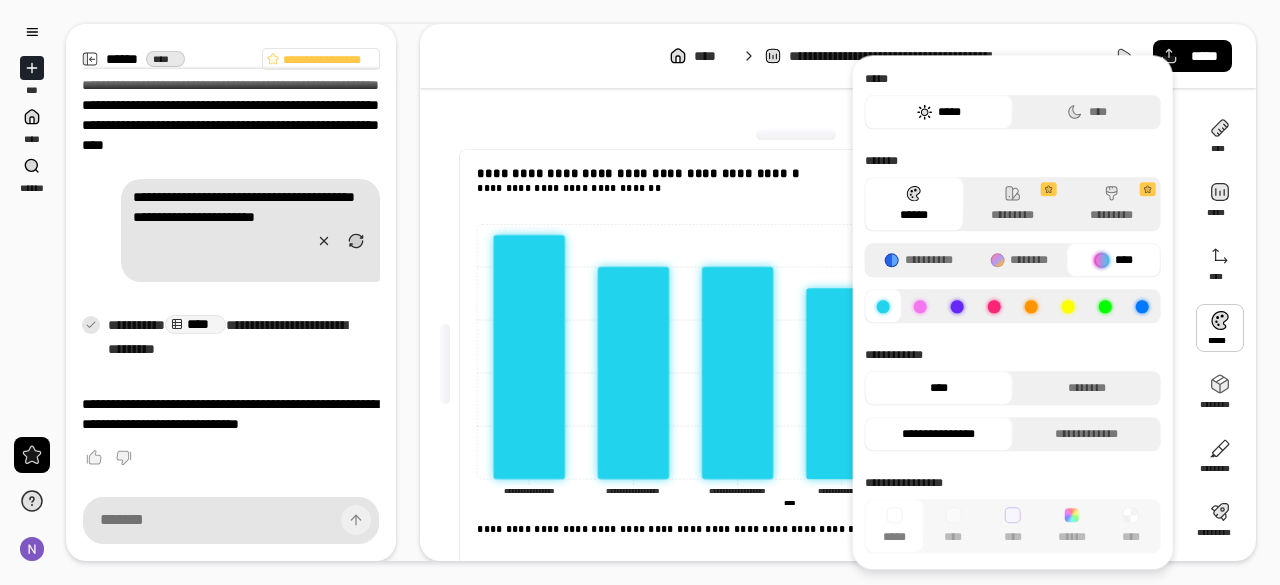 click 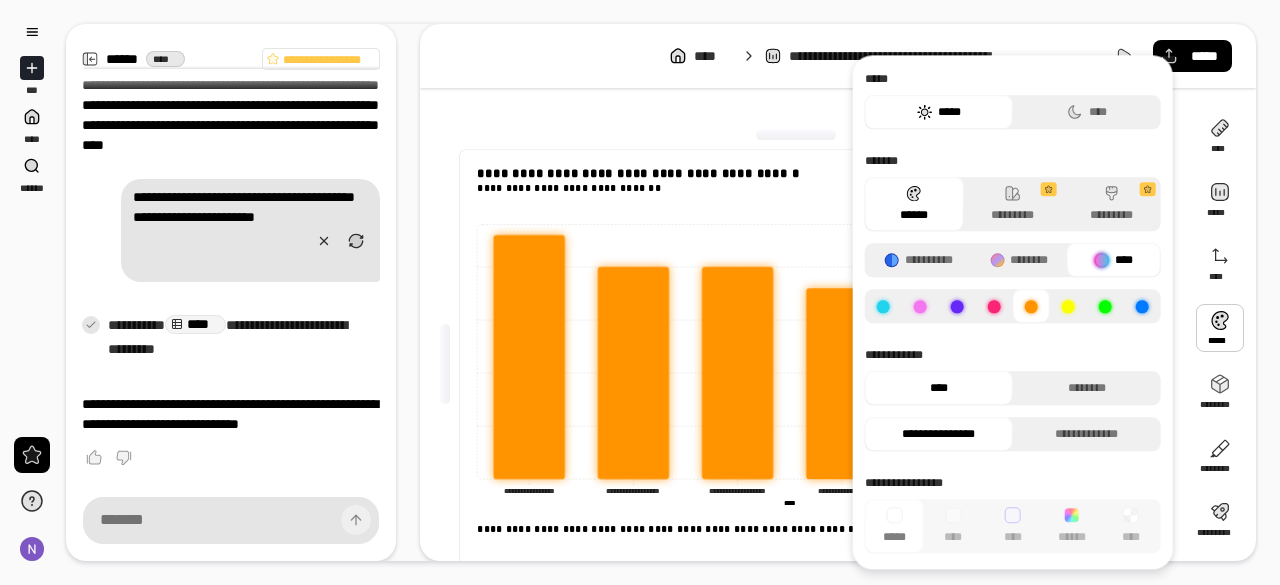 click at bounding box center (920, 306) 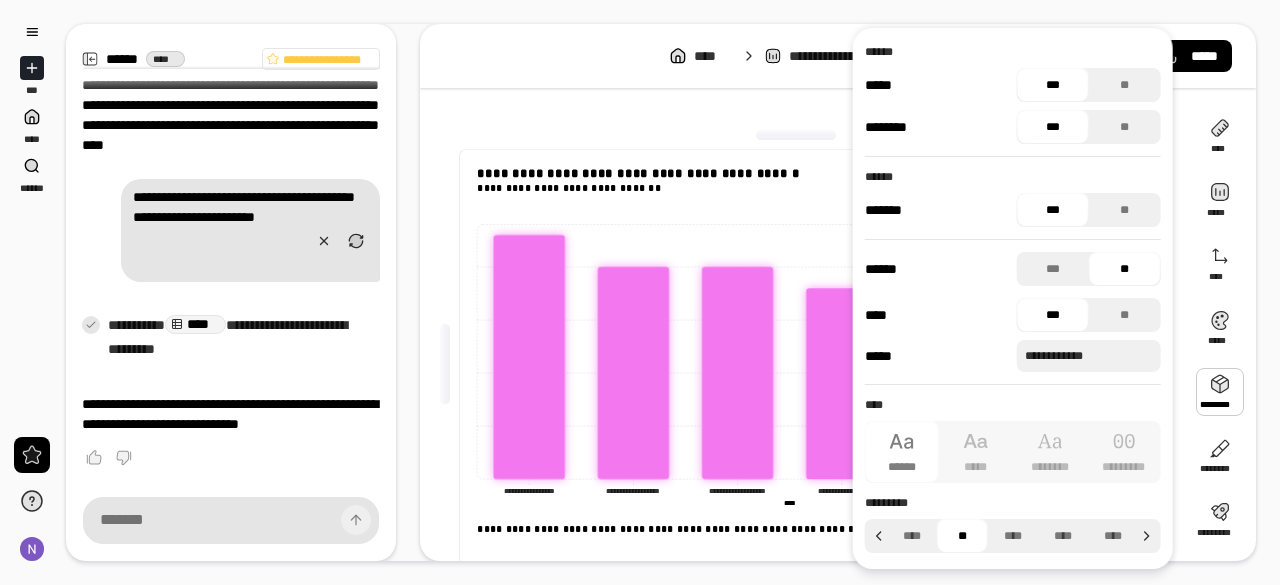click on "**********" at bounding box center (640, 292) 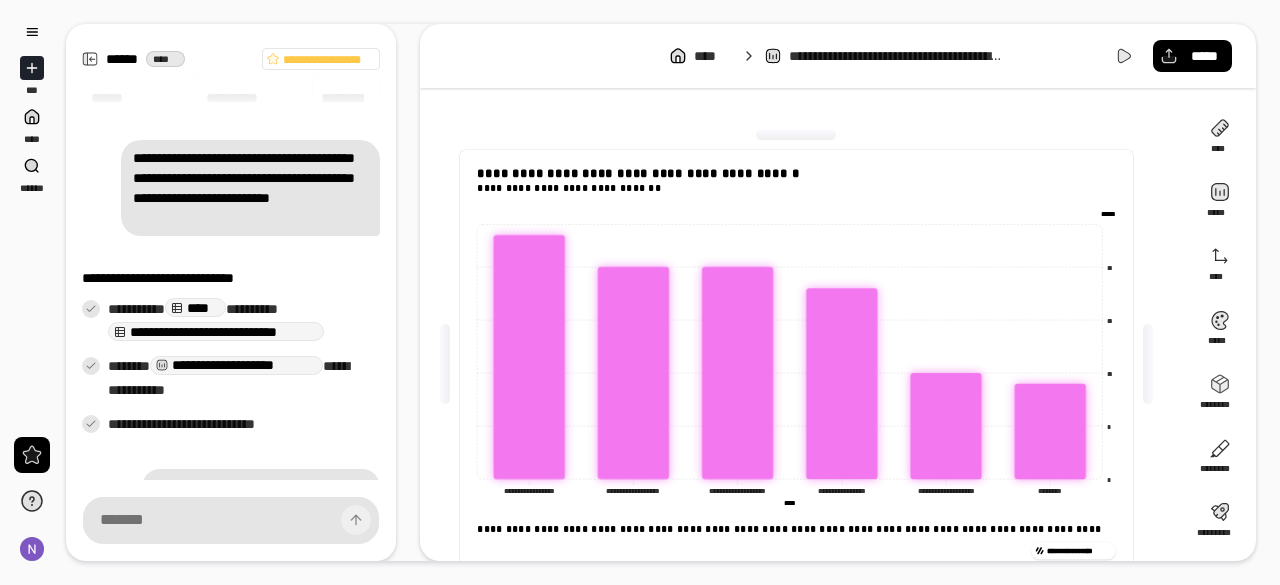 scroll, scrollTop: 0, scrollLeft: 0, axis: both 